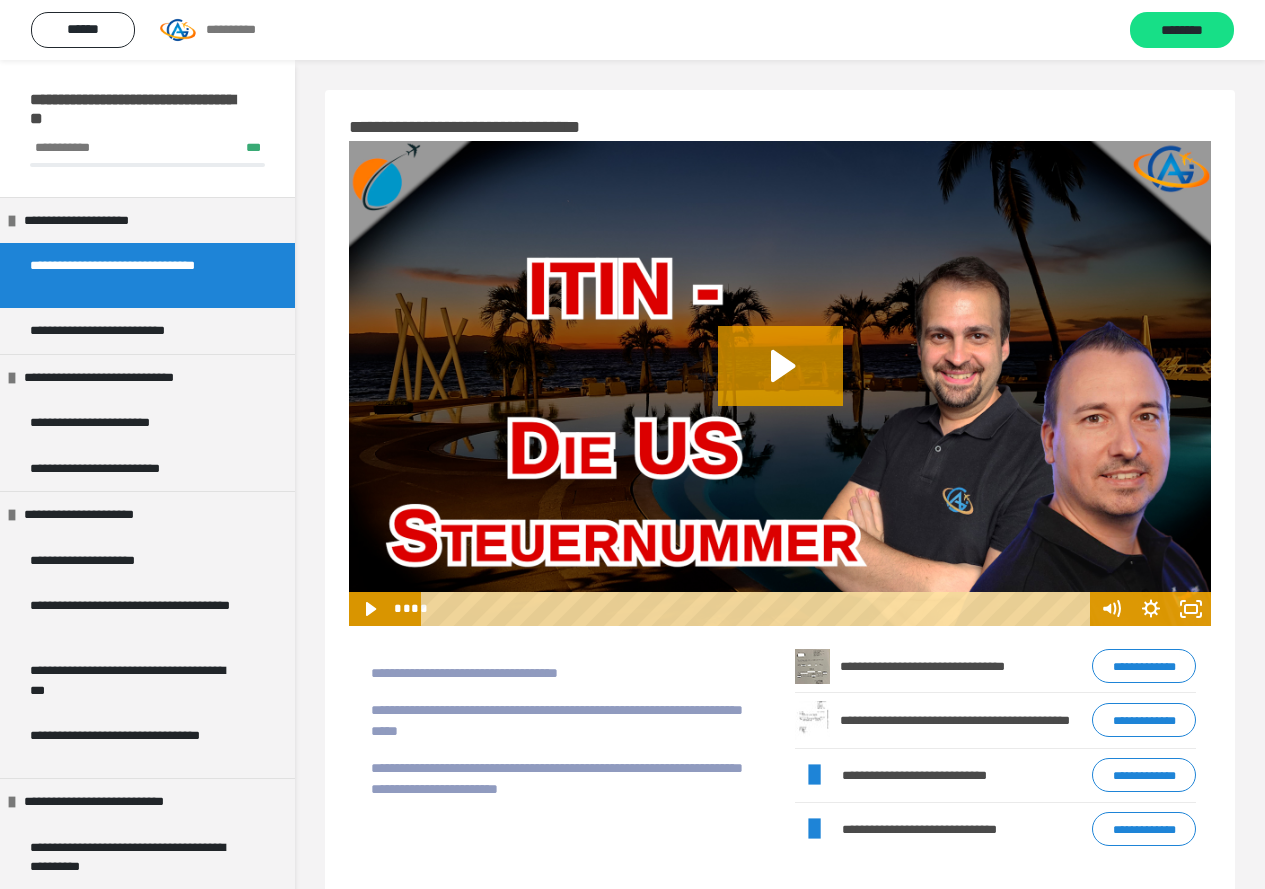 scroll, scrollTop: 0, scrollLeft: 0, axis: both 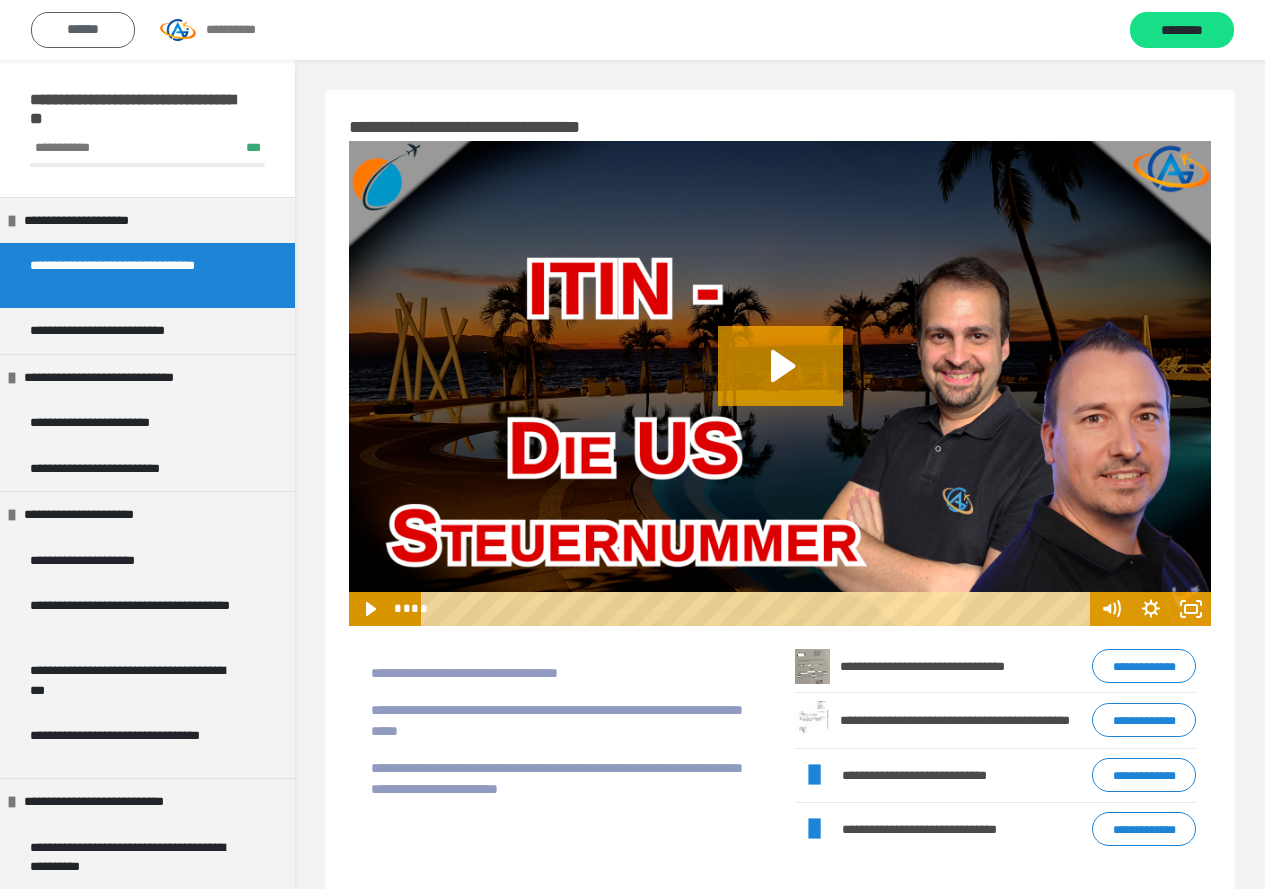 click on "******" at bounding box center [83, 30] 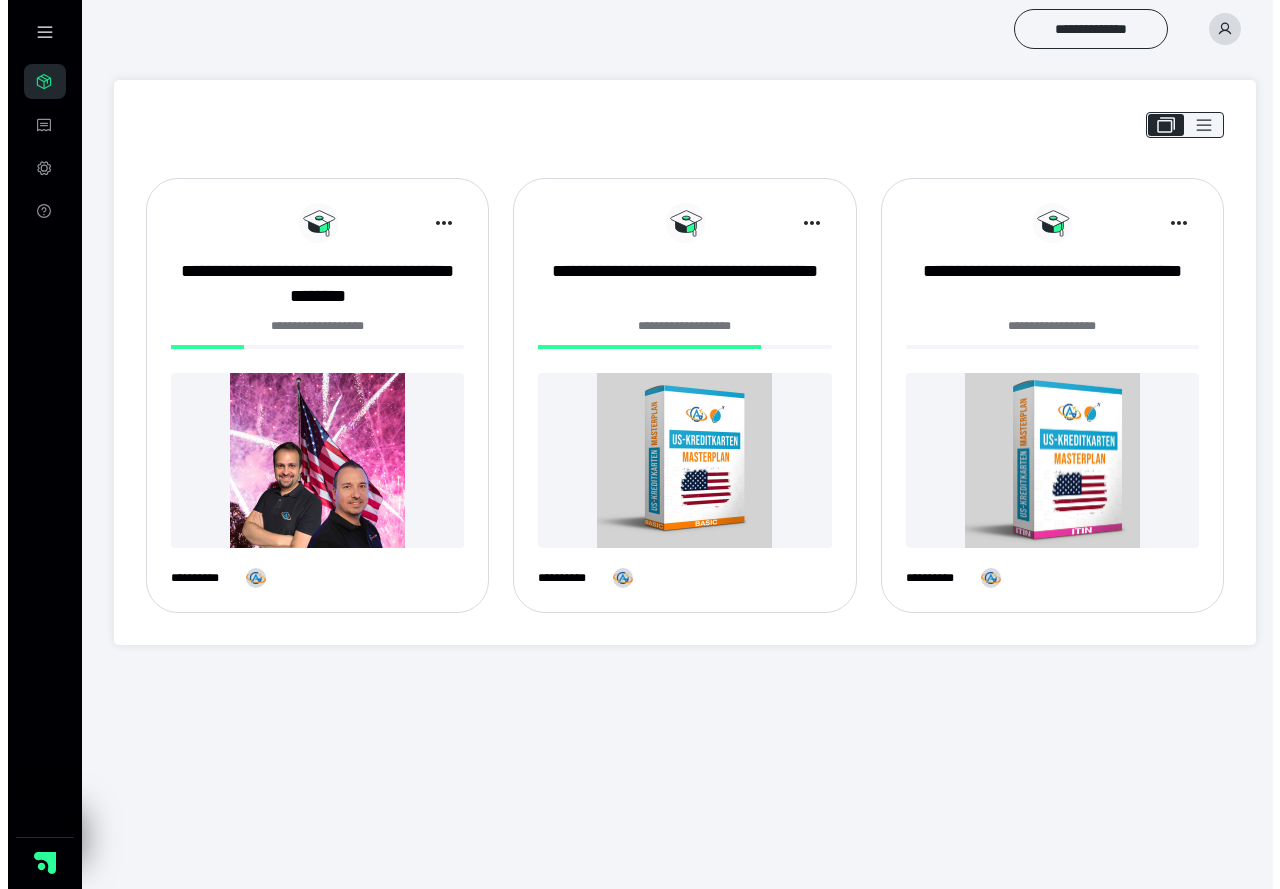 scroll, scrollTop: 0, scrollLeft: 0, axis: both 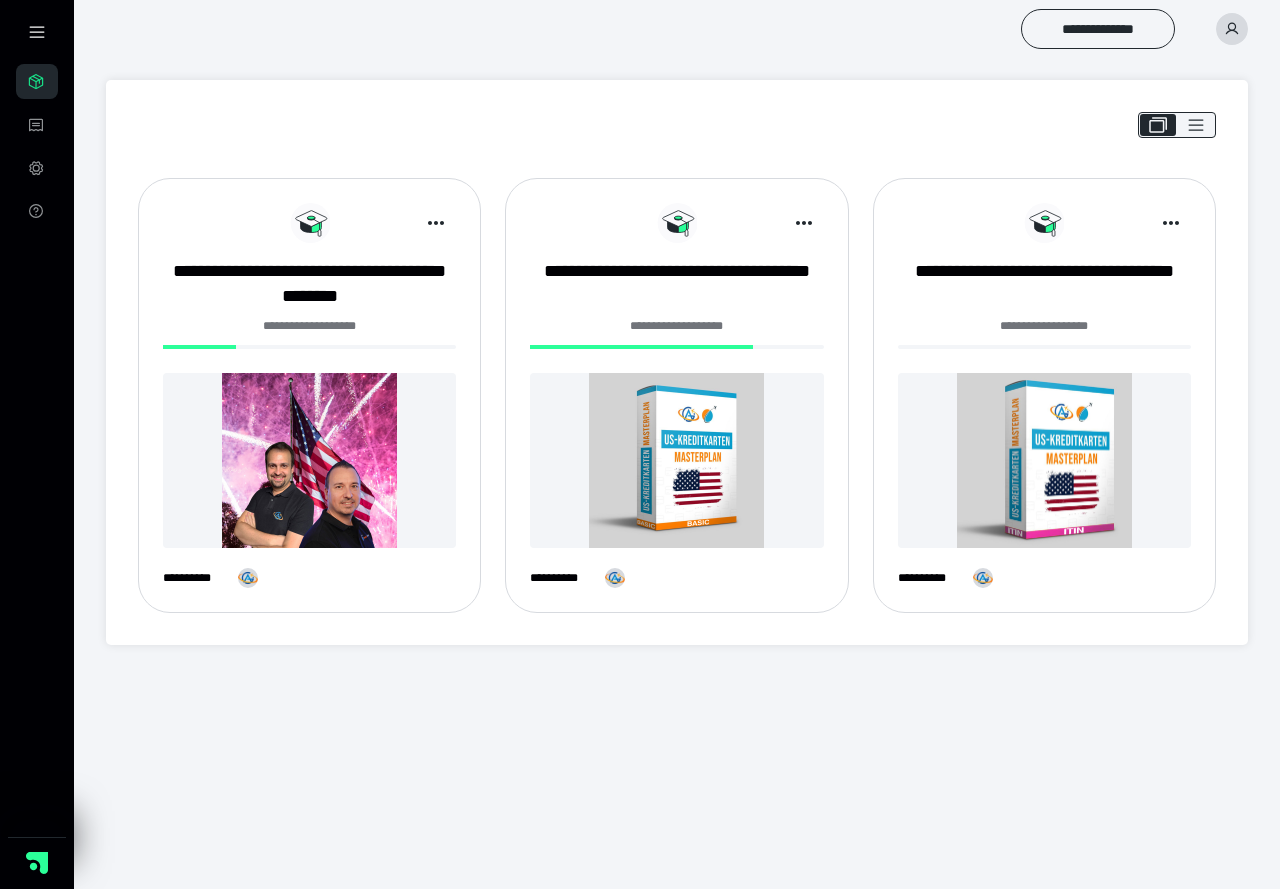 click at bounding box center [676, 460] 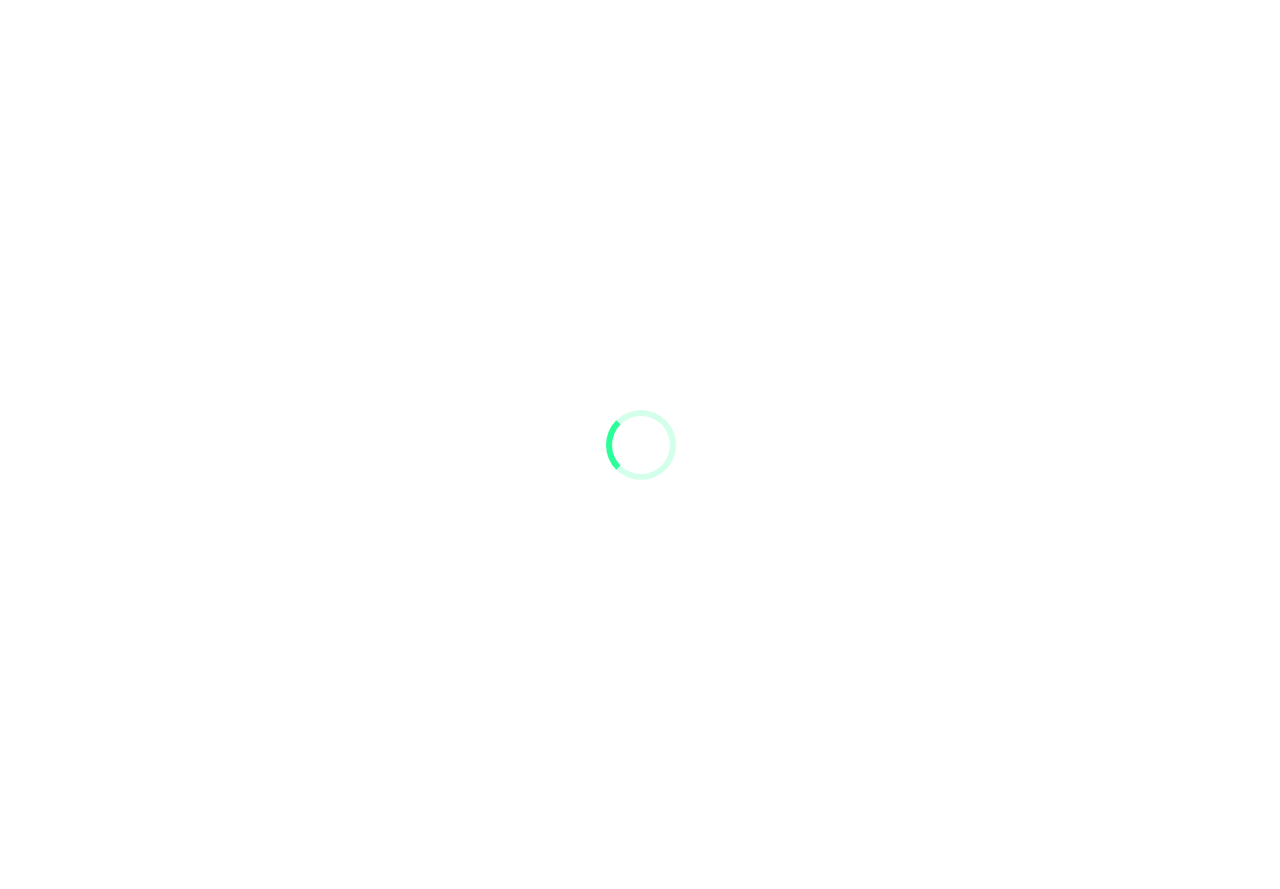 scroll, scrollTop: 0, scrollLeft: 0, axis: both 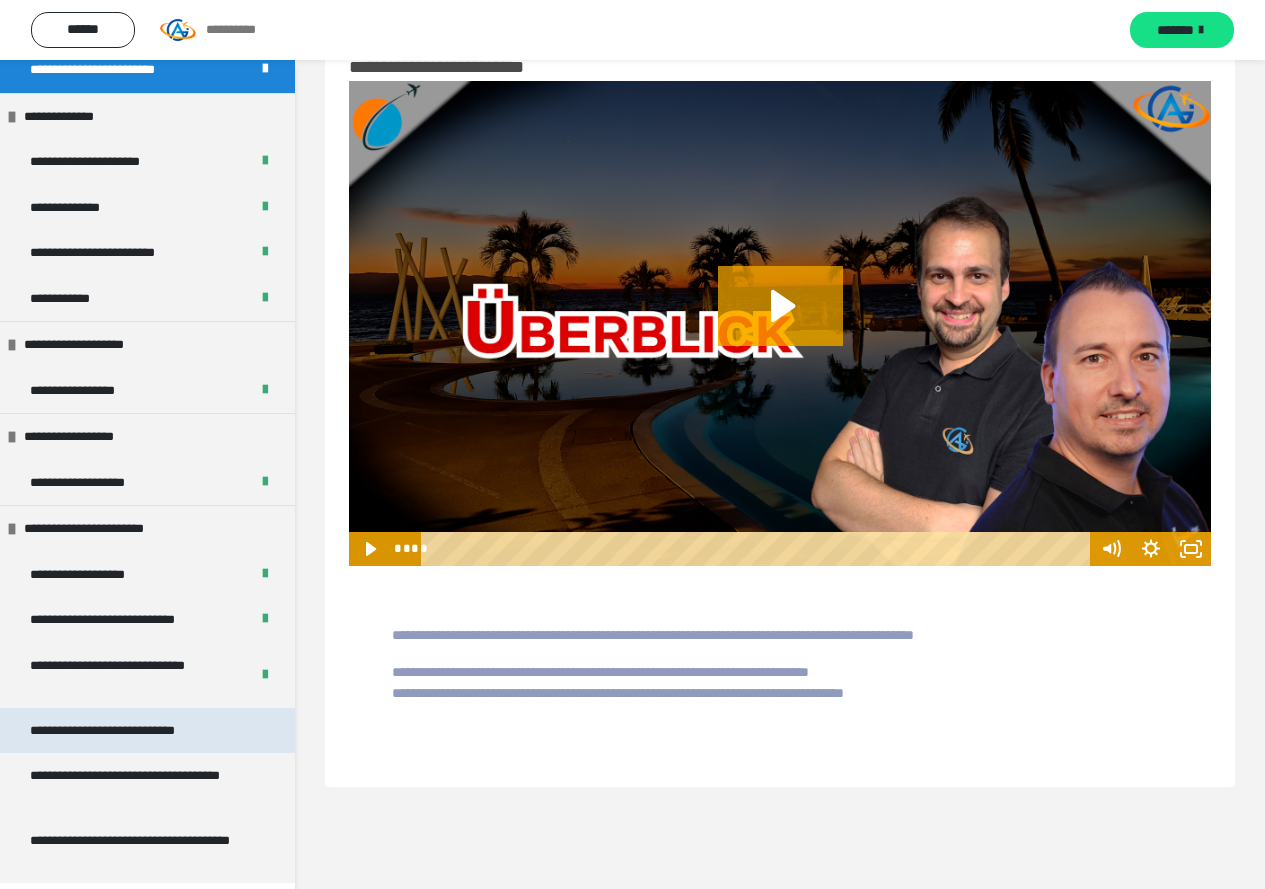 click on "**********" at bounding box center [131, 731] 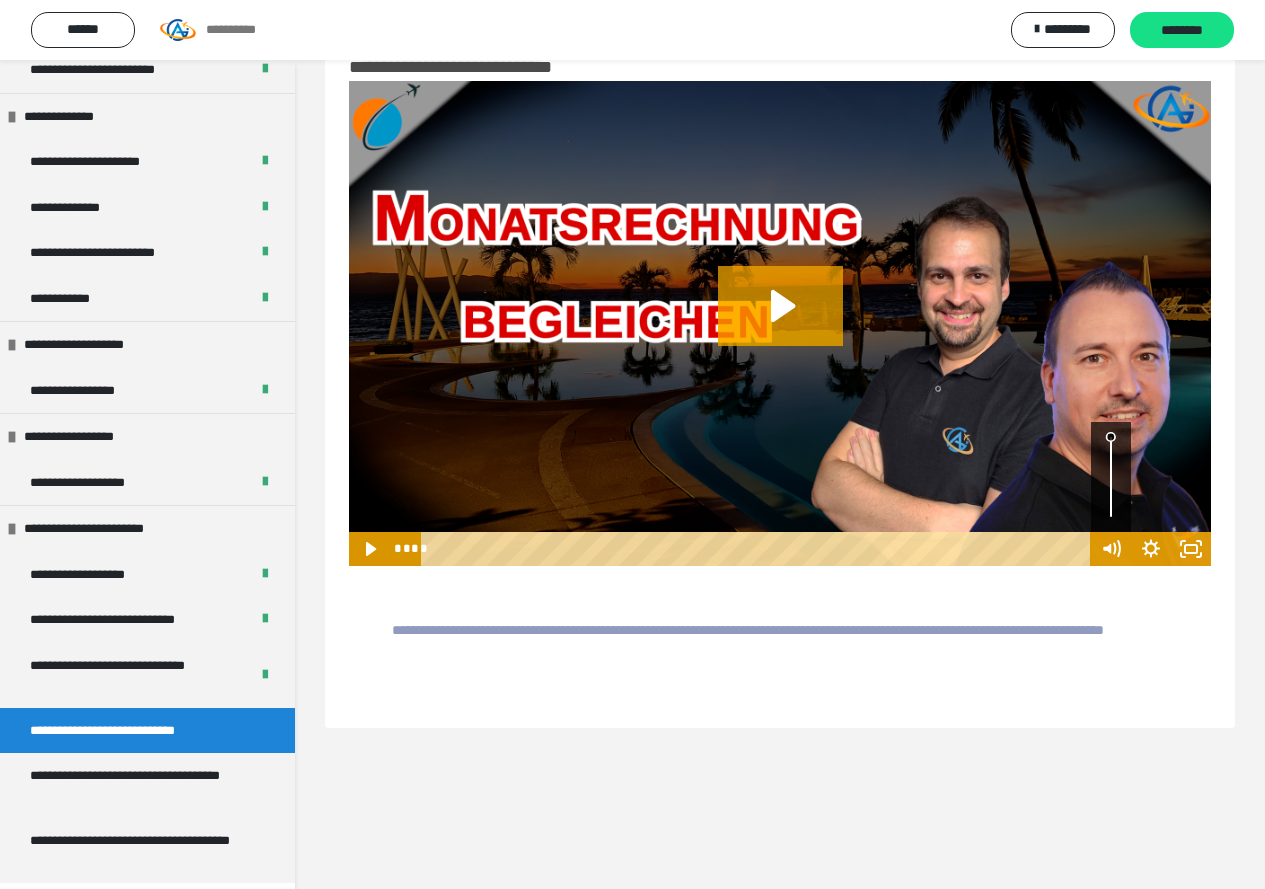 click 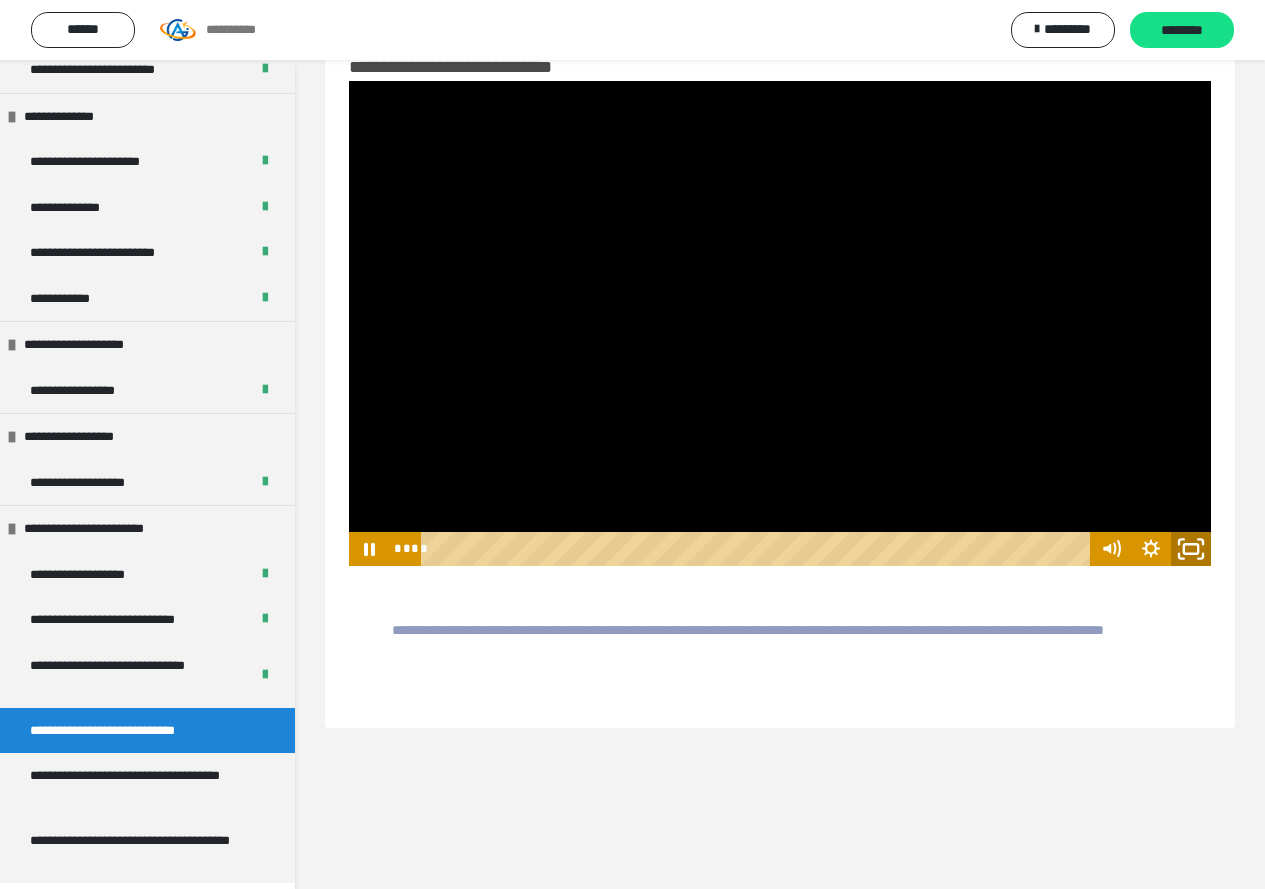 click 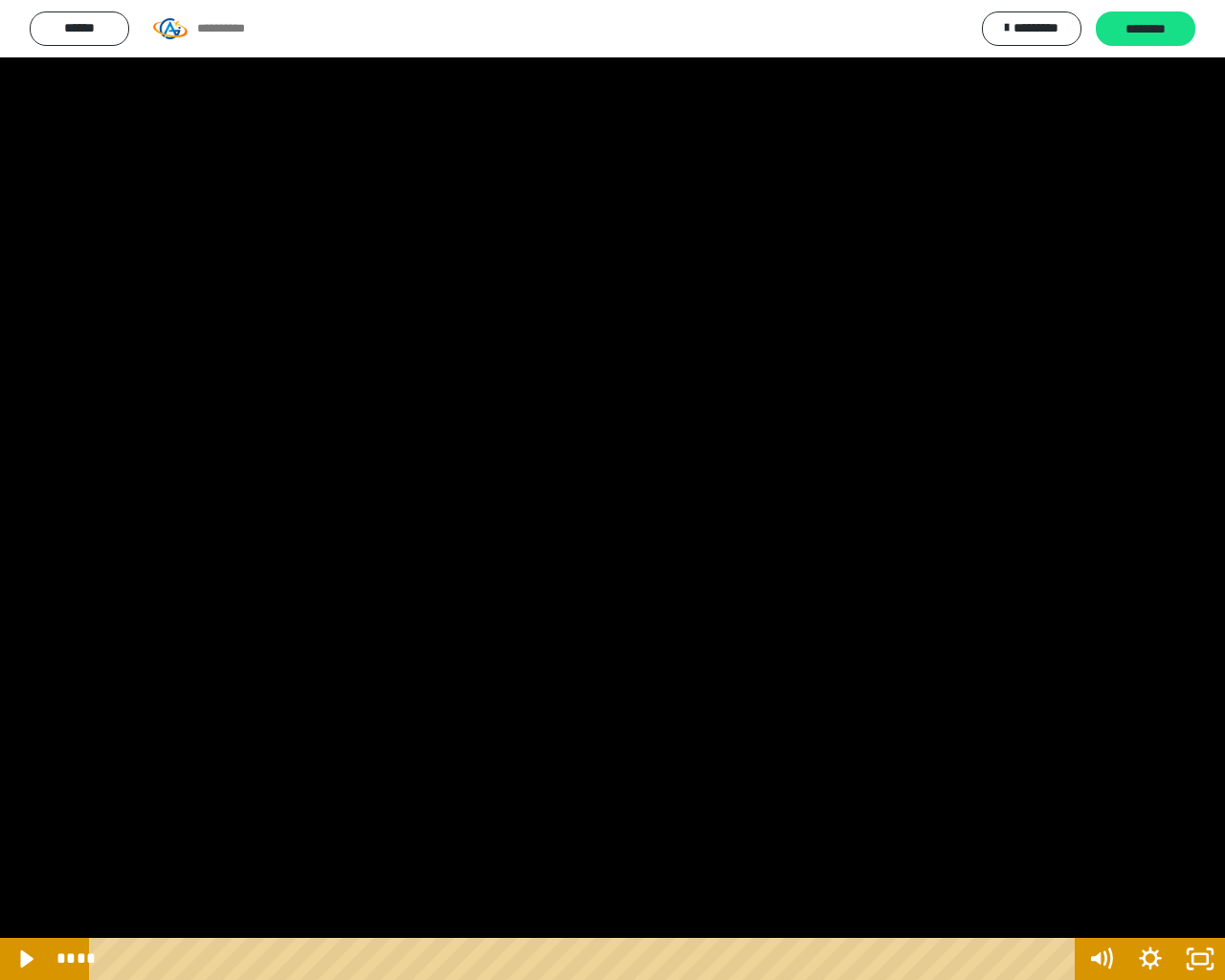click at bounding box center [612, 490] 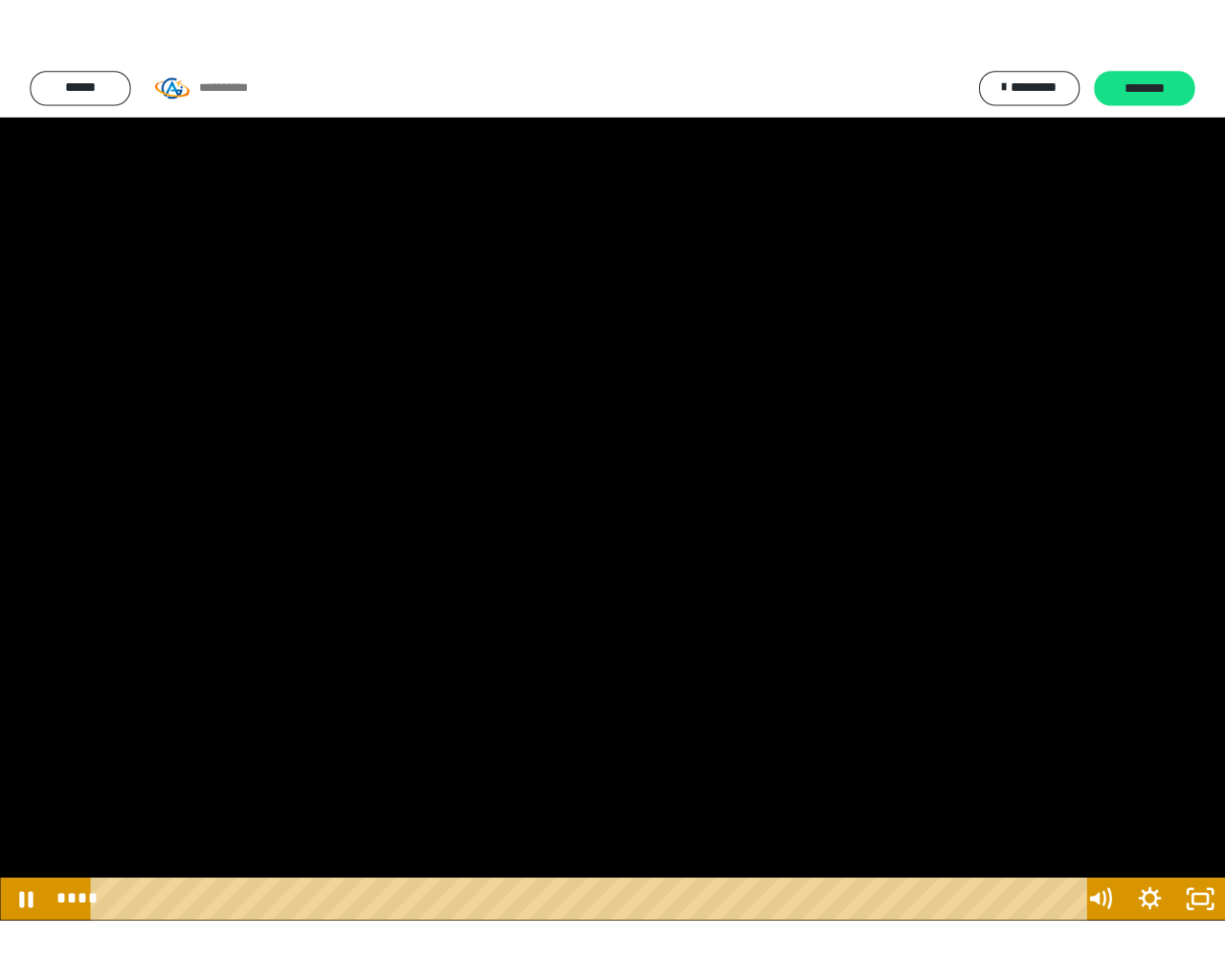 scroll, scrollTop: 188, scrollLeft: 0, axis: vertical 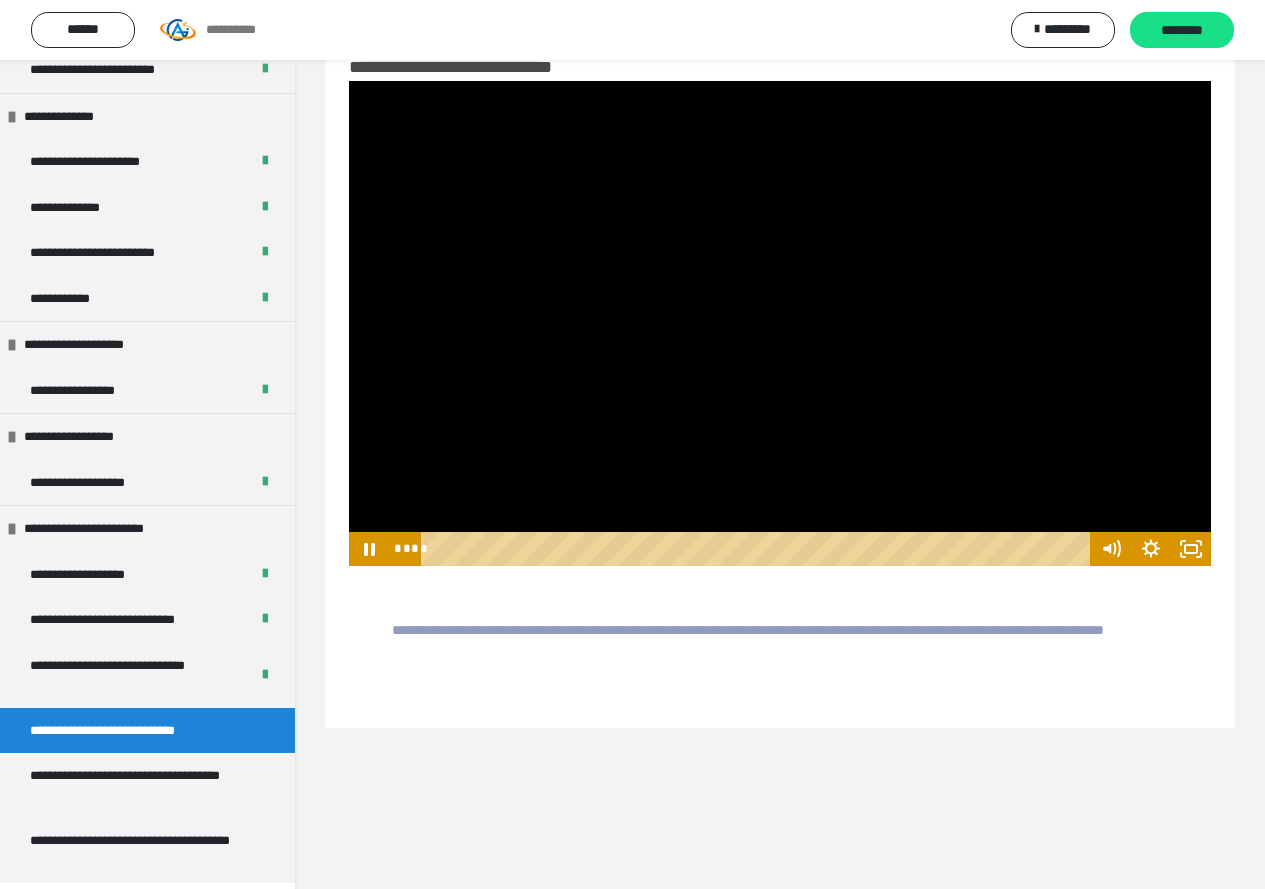 click at bounding box center (780, 323) 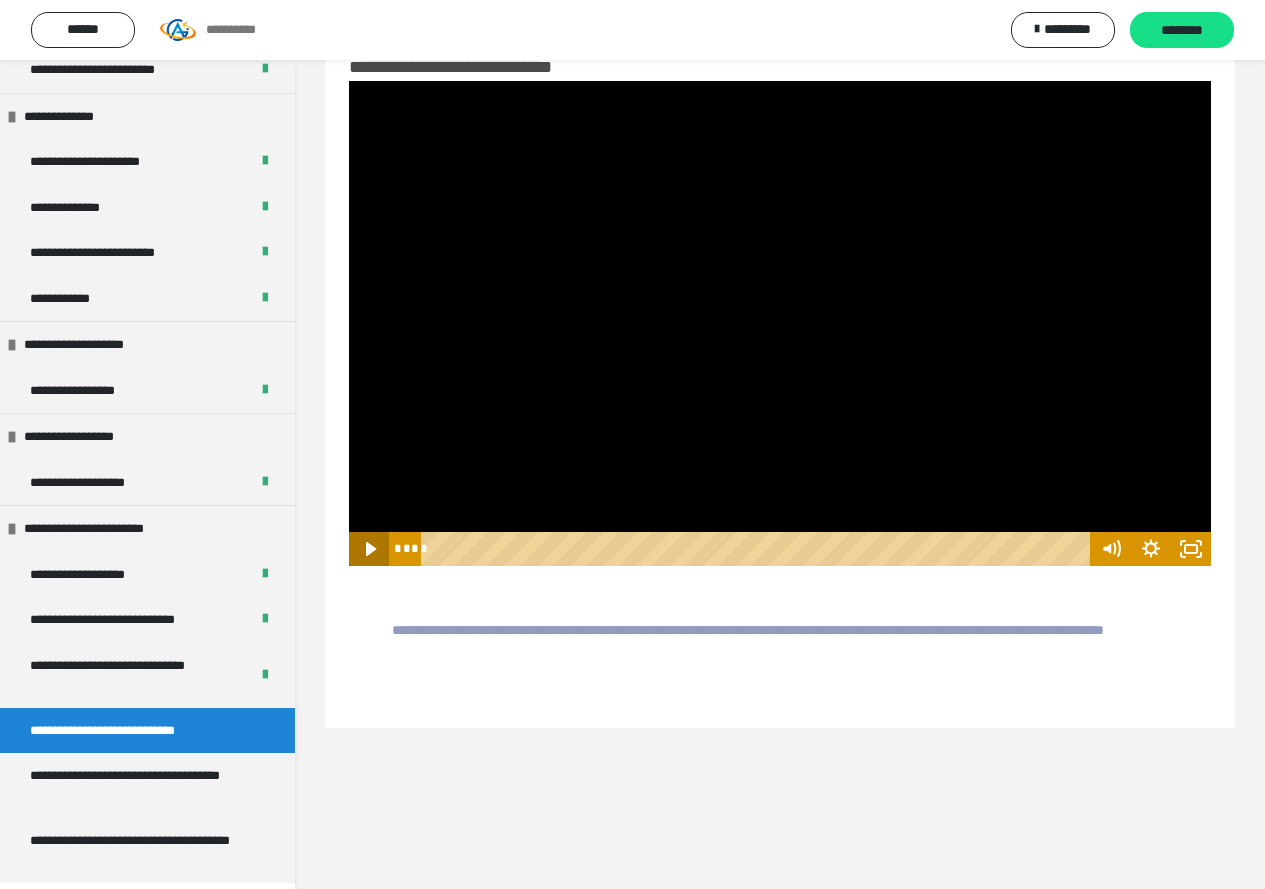 click 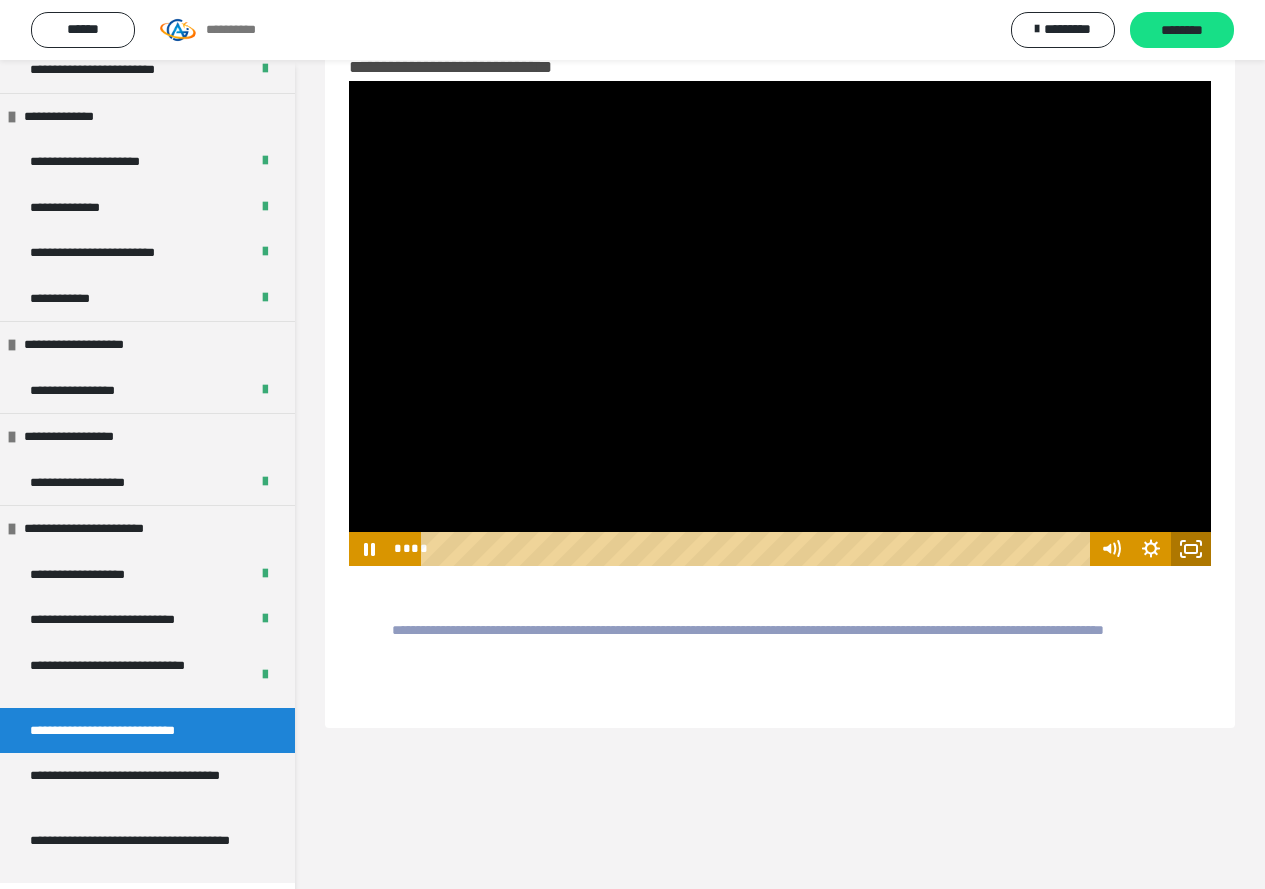 click 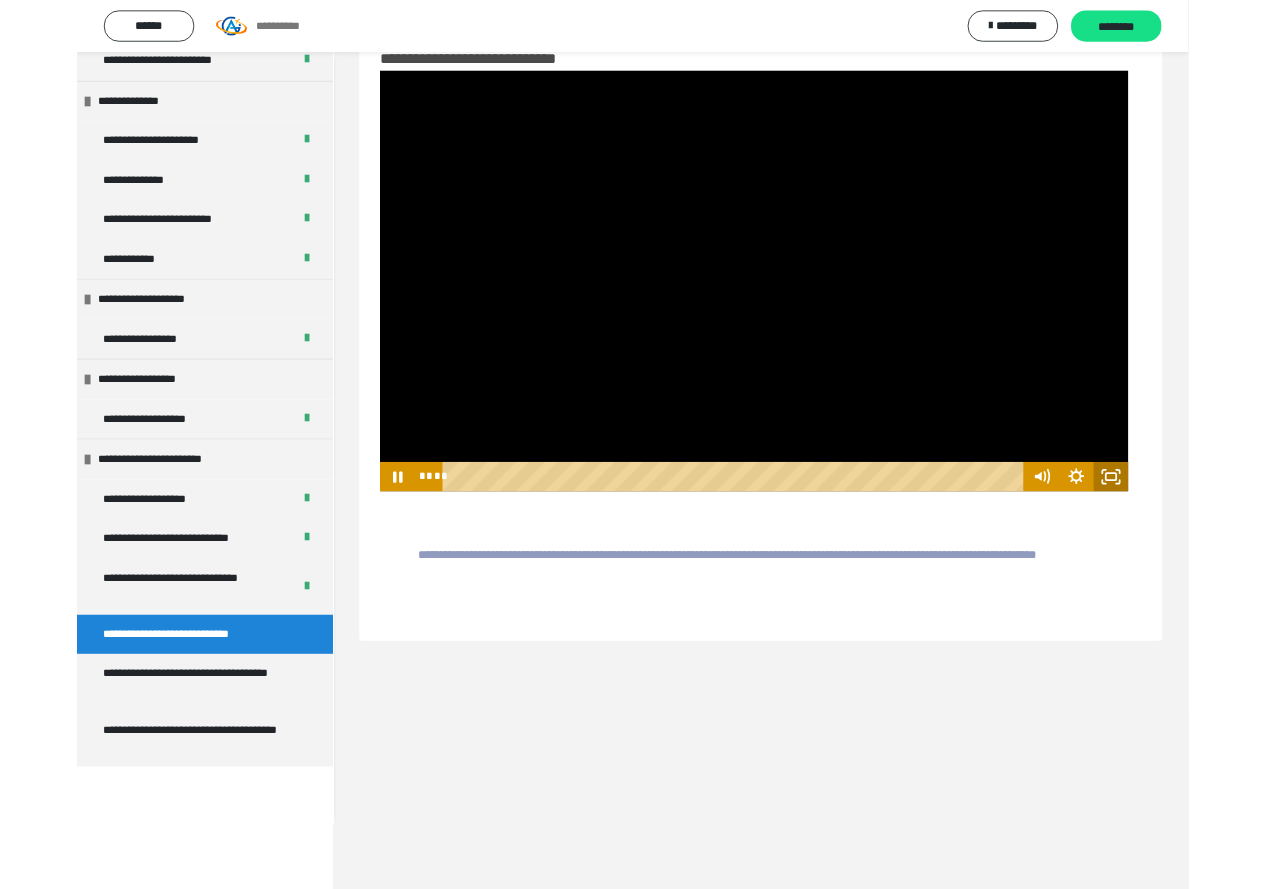 scroll, scrollTop: 61, scrollLeft: 0, axis: vertical 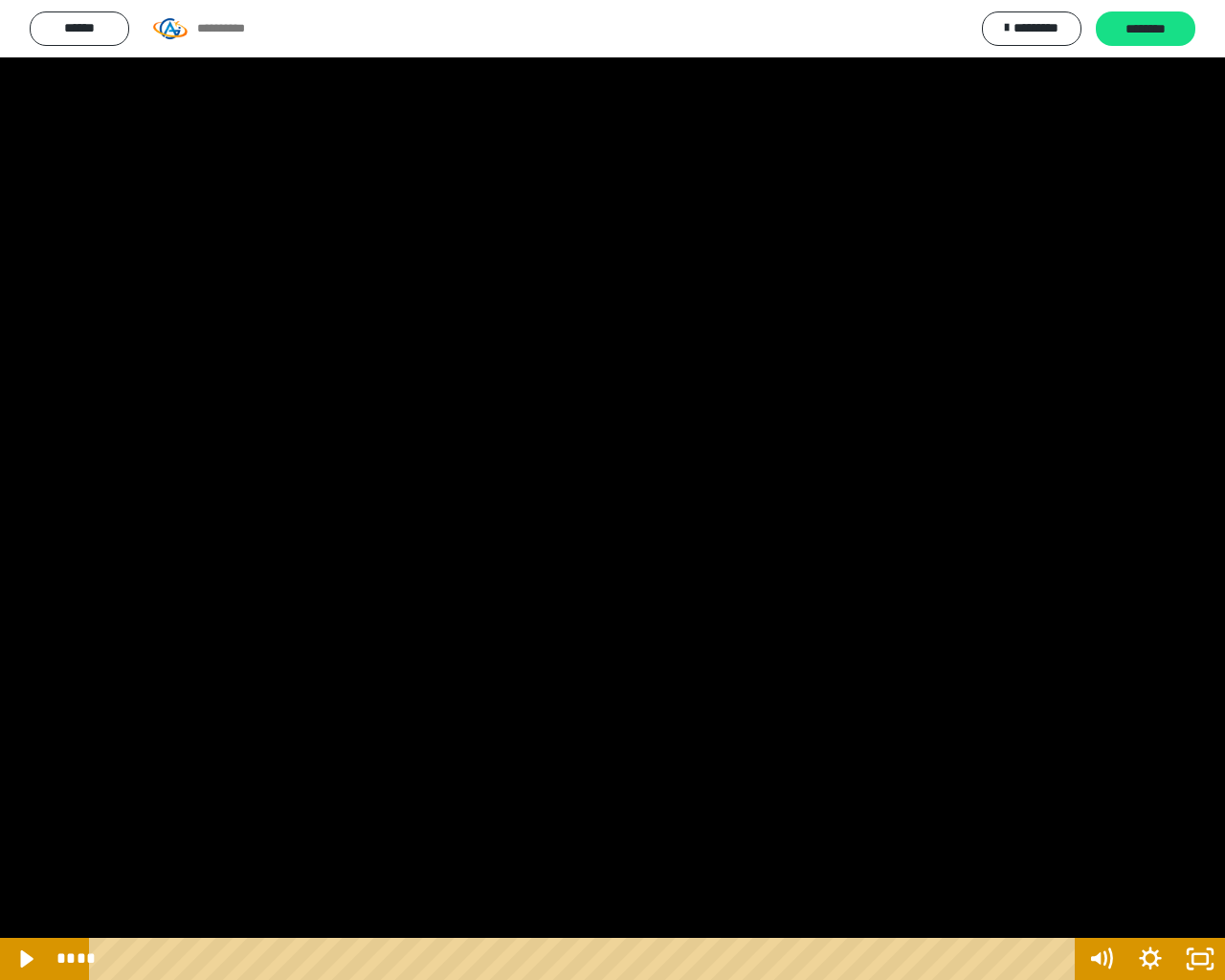 click at bounding box center (612, 490) 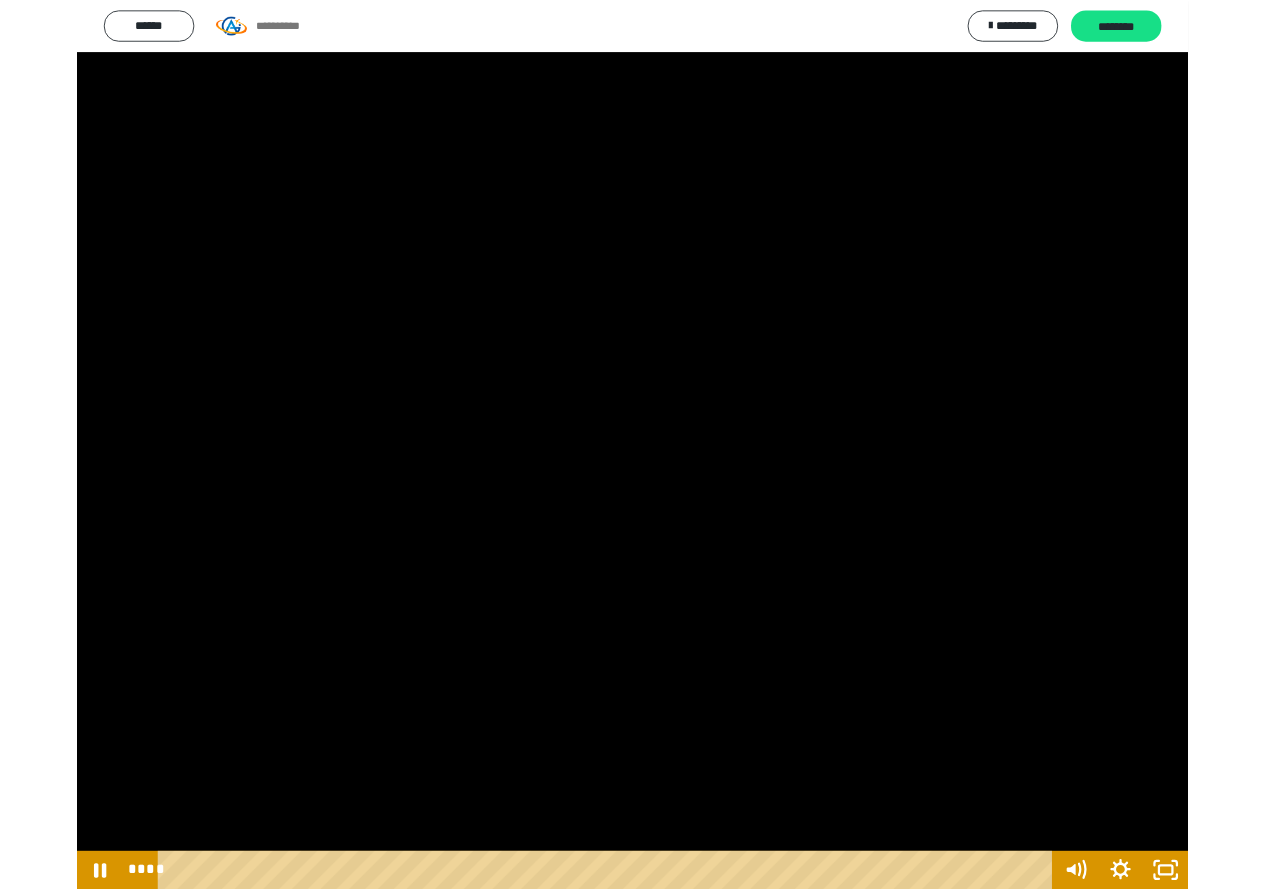 scroll, scrollTop: 196, scrollLeft: 0, axis: vertical 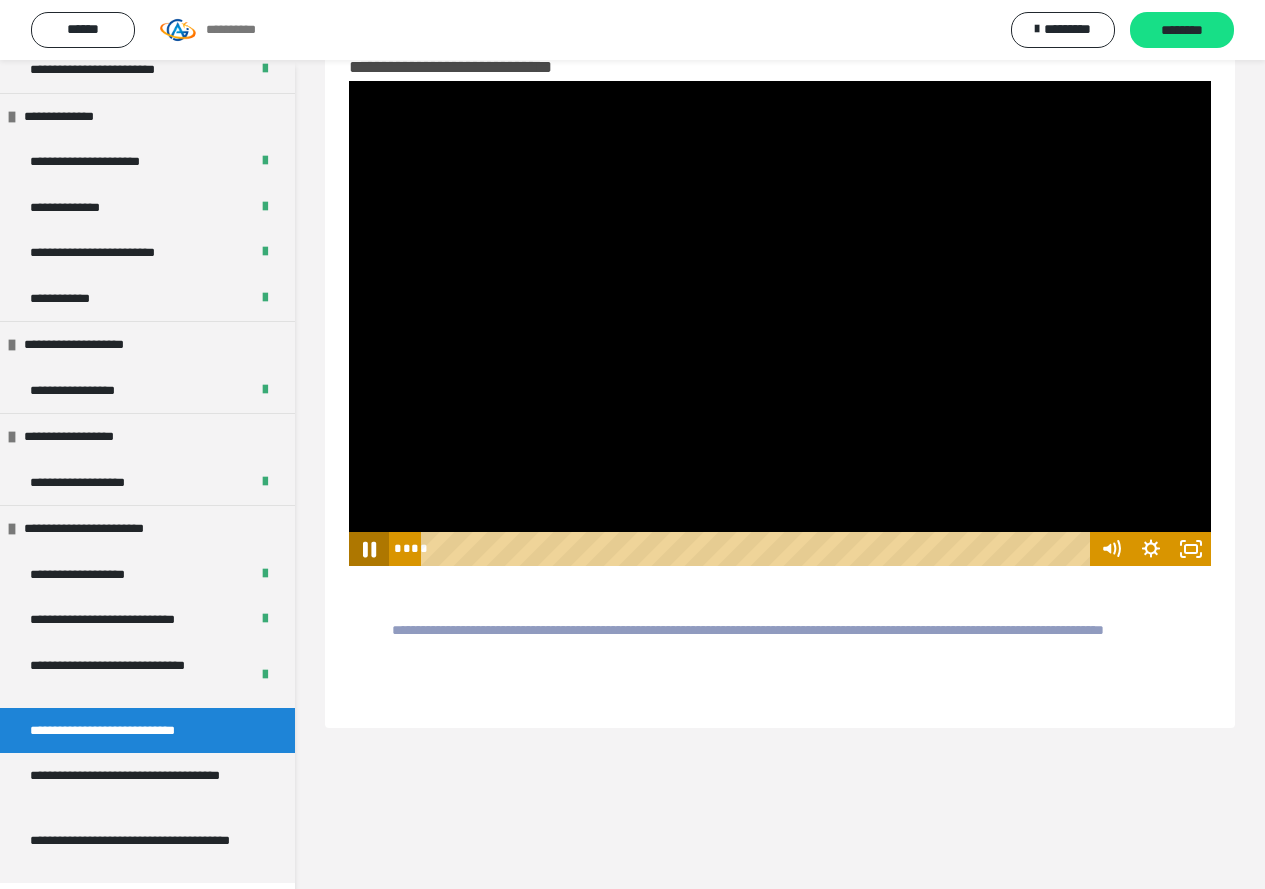 click 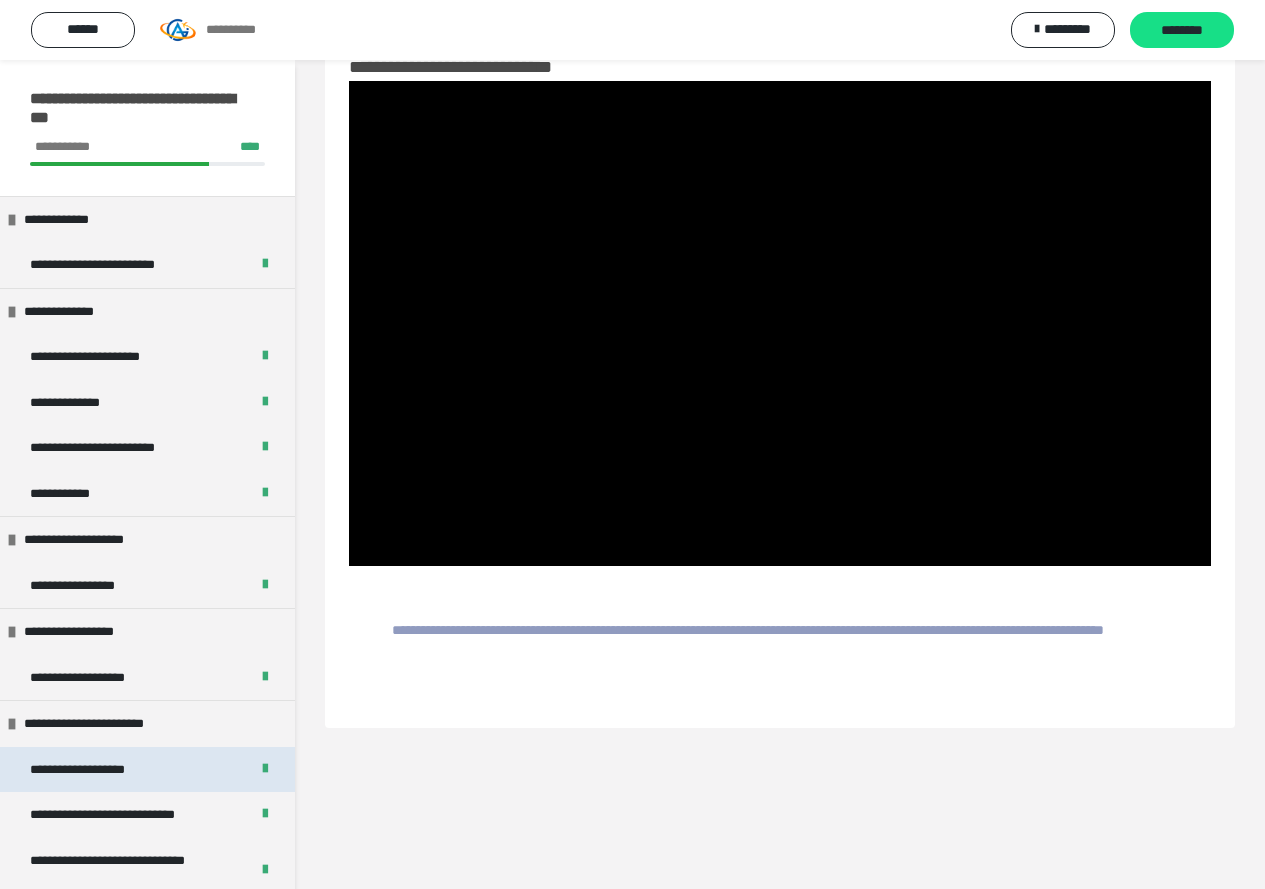 scroll, scrollTop: 0, scrollLeft: 0, axis: both 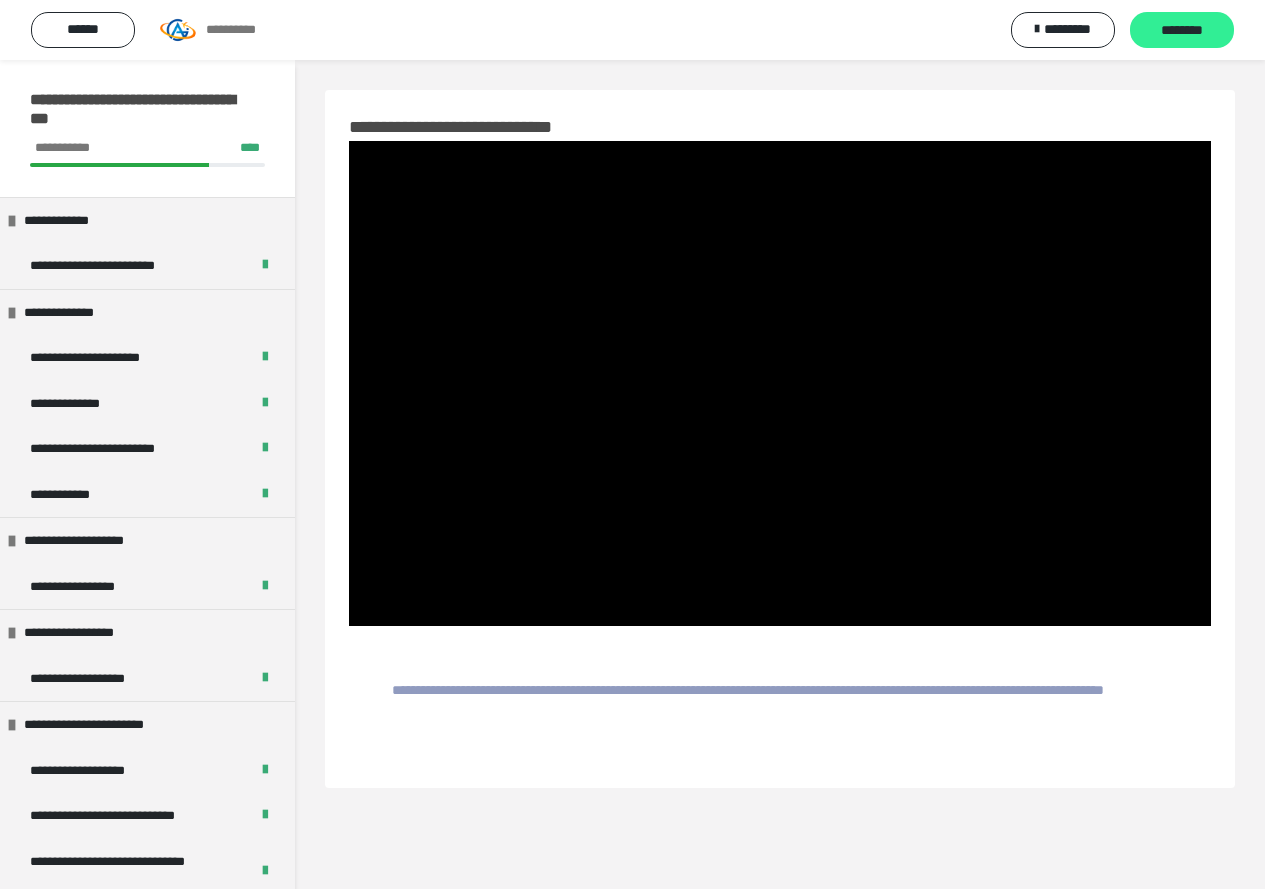 click on "********" at bounding box center [1182, 31] 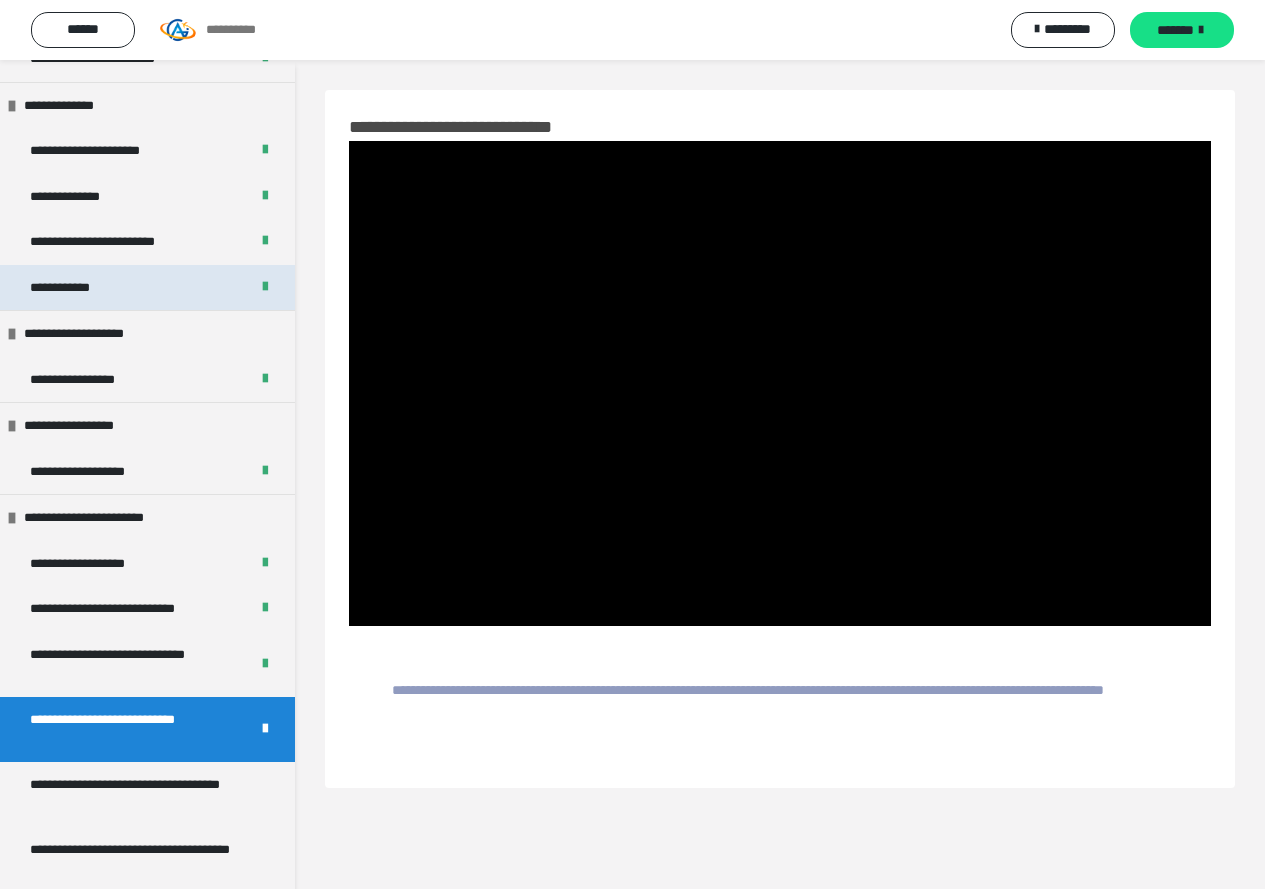 scroll, scrollTop: 215, scrollLeft: 0, axis: vertical 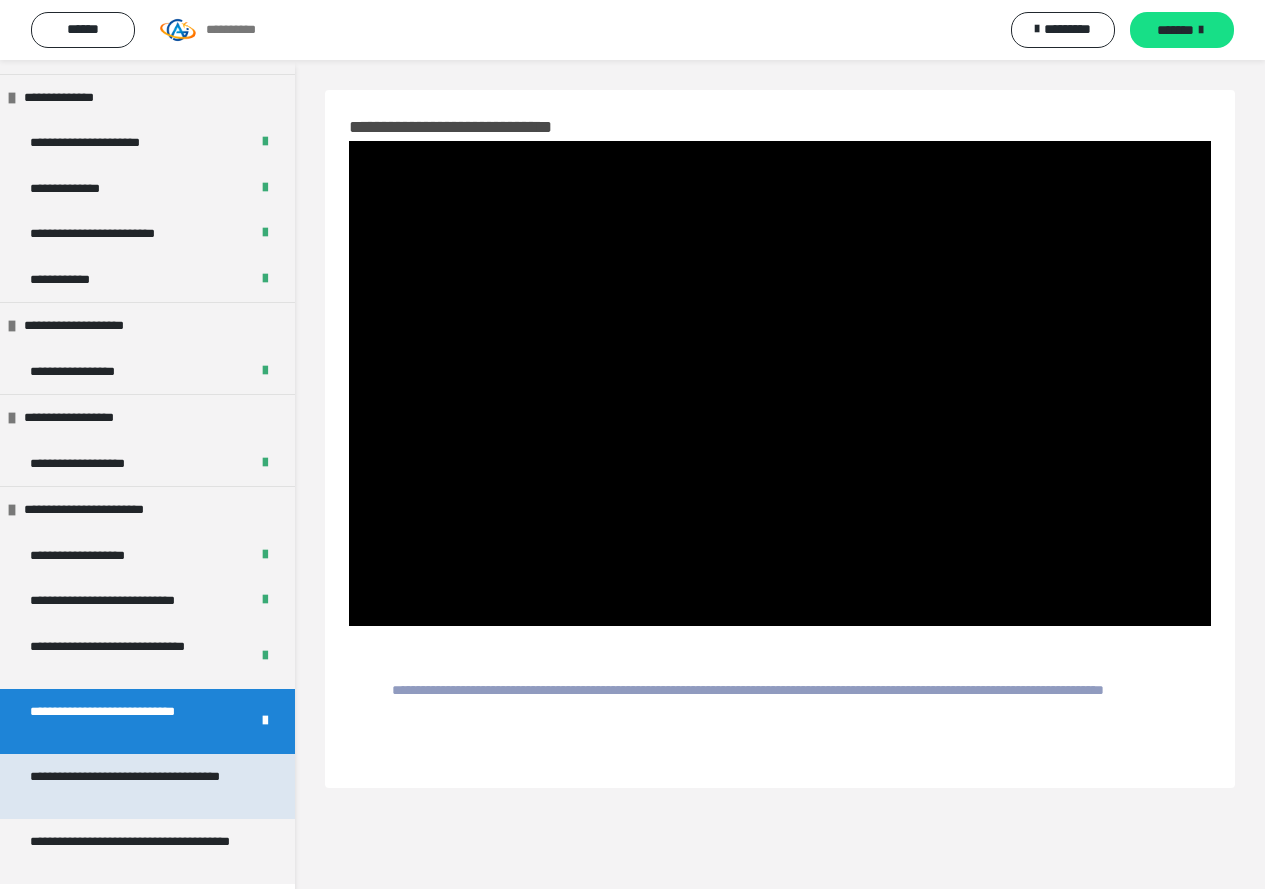 click on "**********" at bounding box center [132, 786] 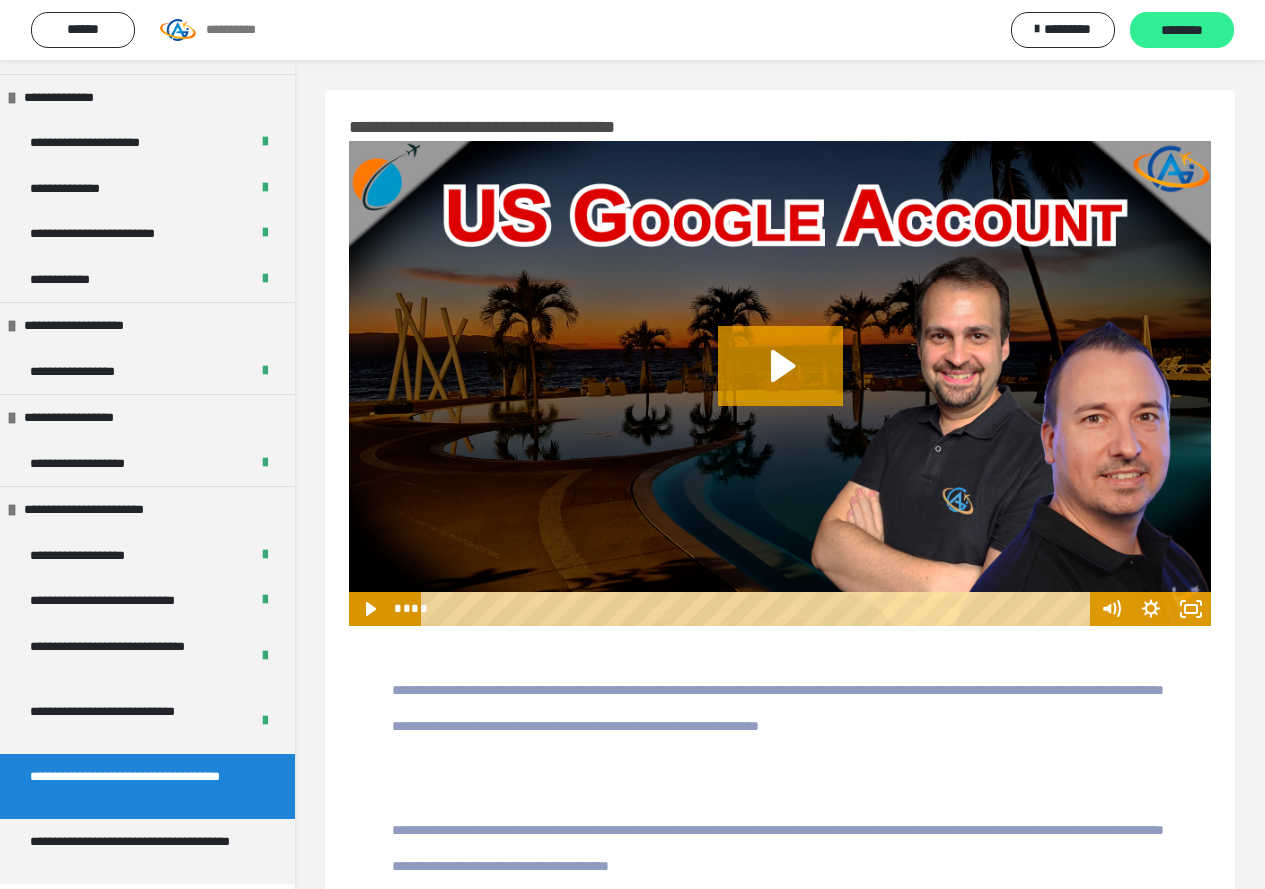 click on "********" at bounding box center (1182, 31) 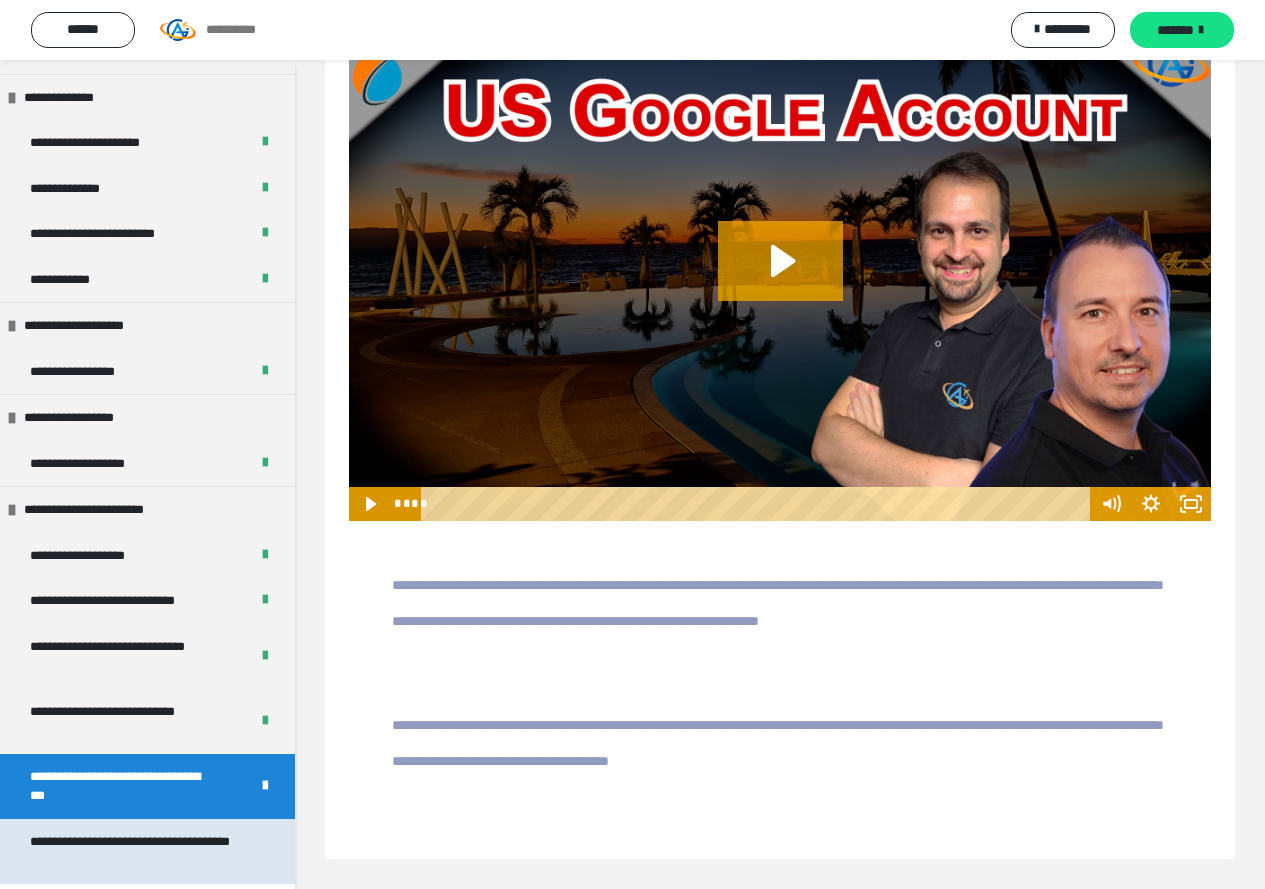 click on "**********" at bounding box center (132, 851) 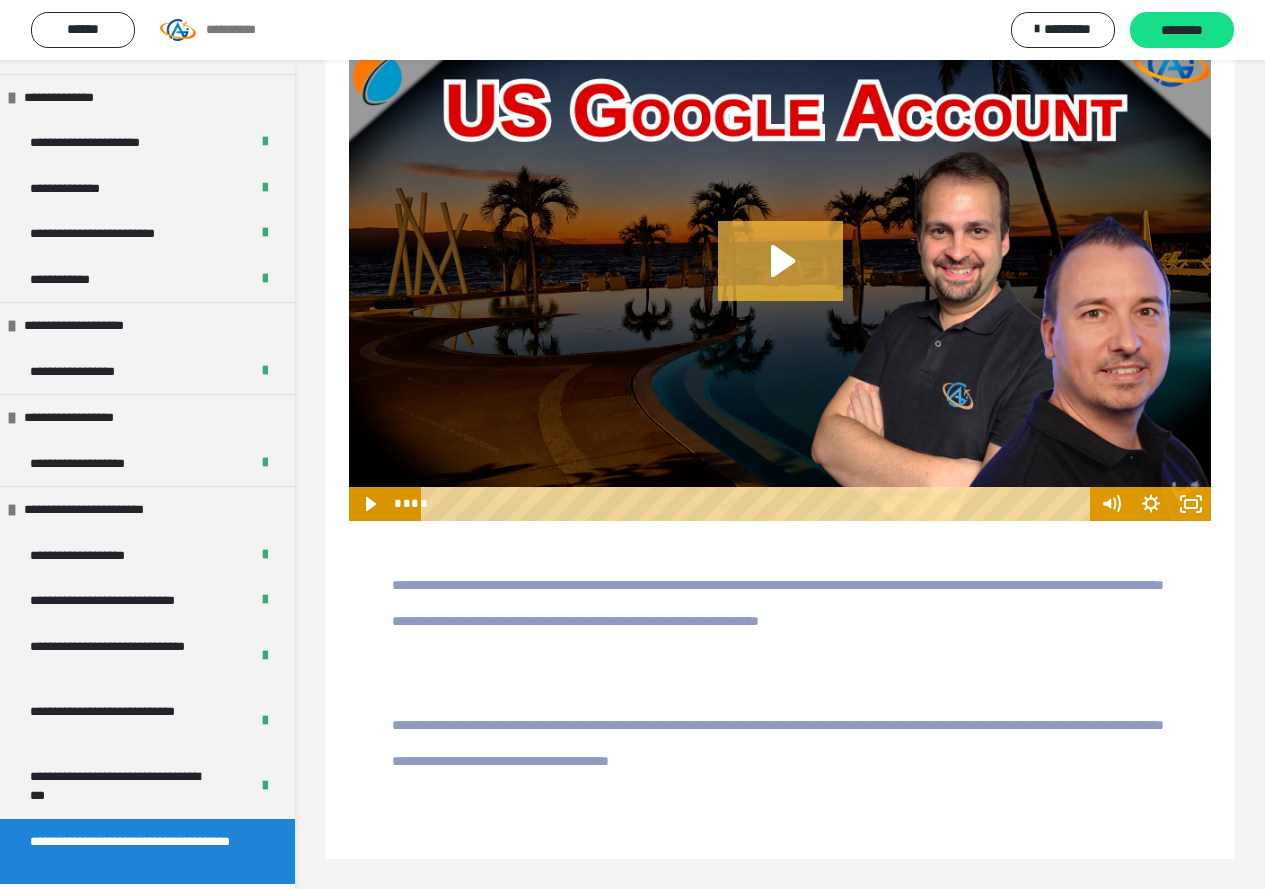 scroll, scrollTop: 60, scrollLeft: 0, axis: vertical 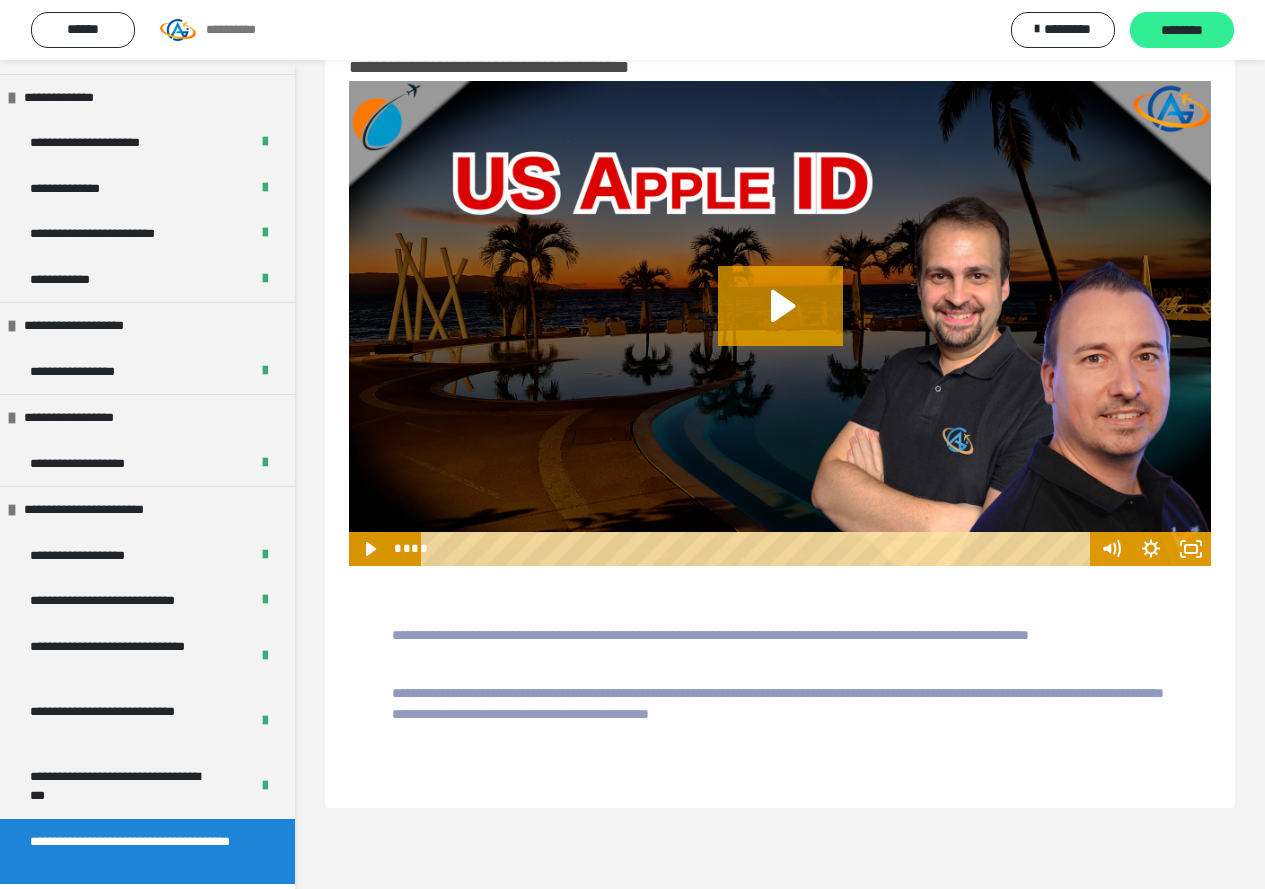 click on "********" at bounding box center (1182, 31) 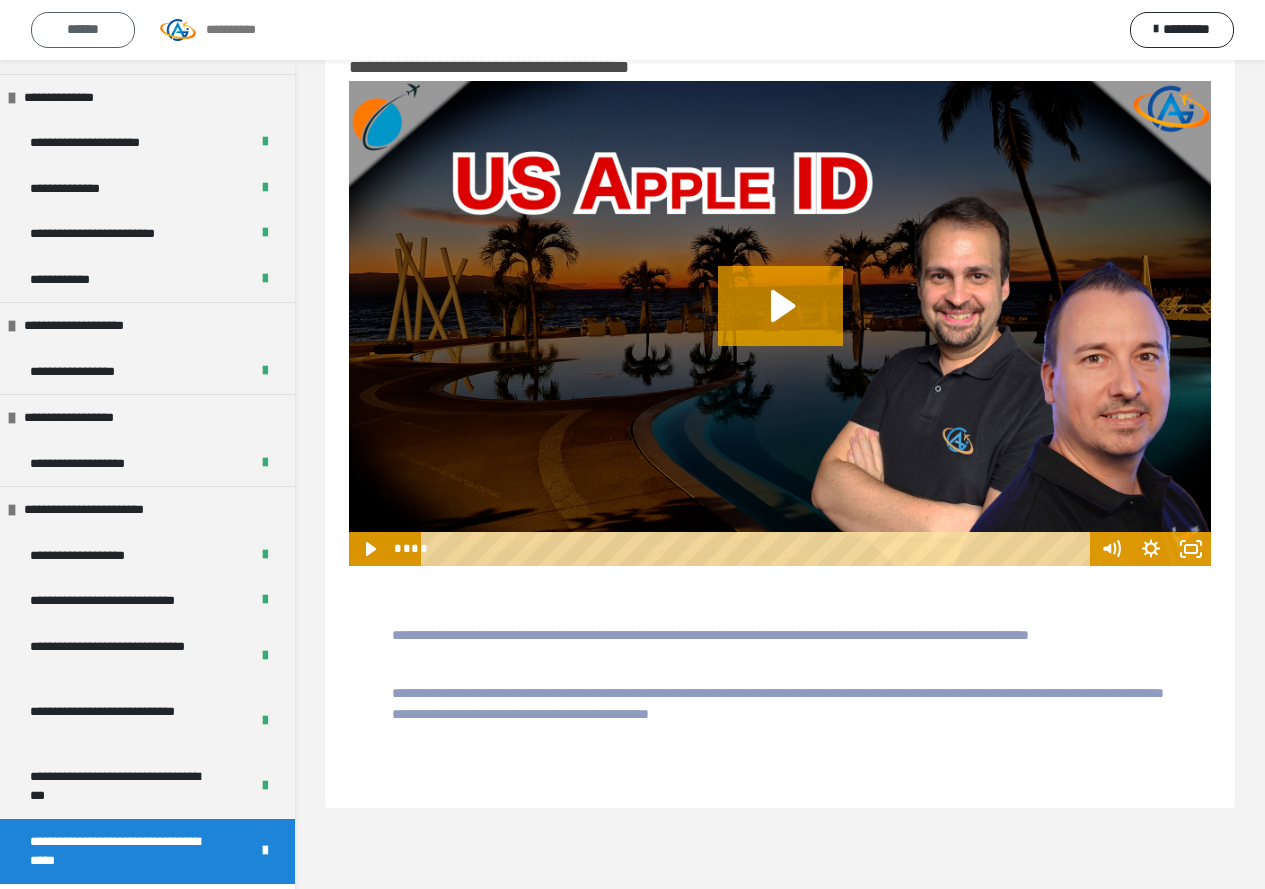 click on "******" at bounding box center [83, 30] 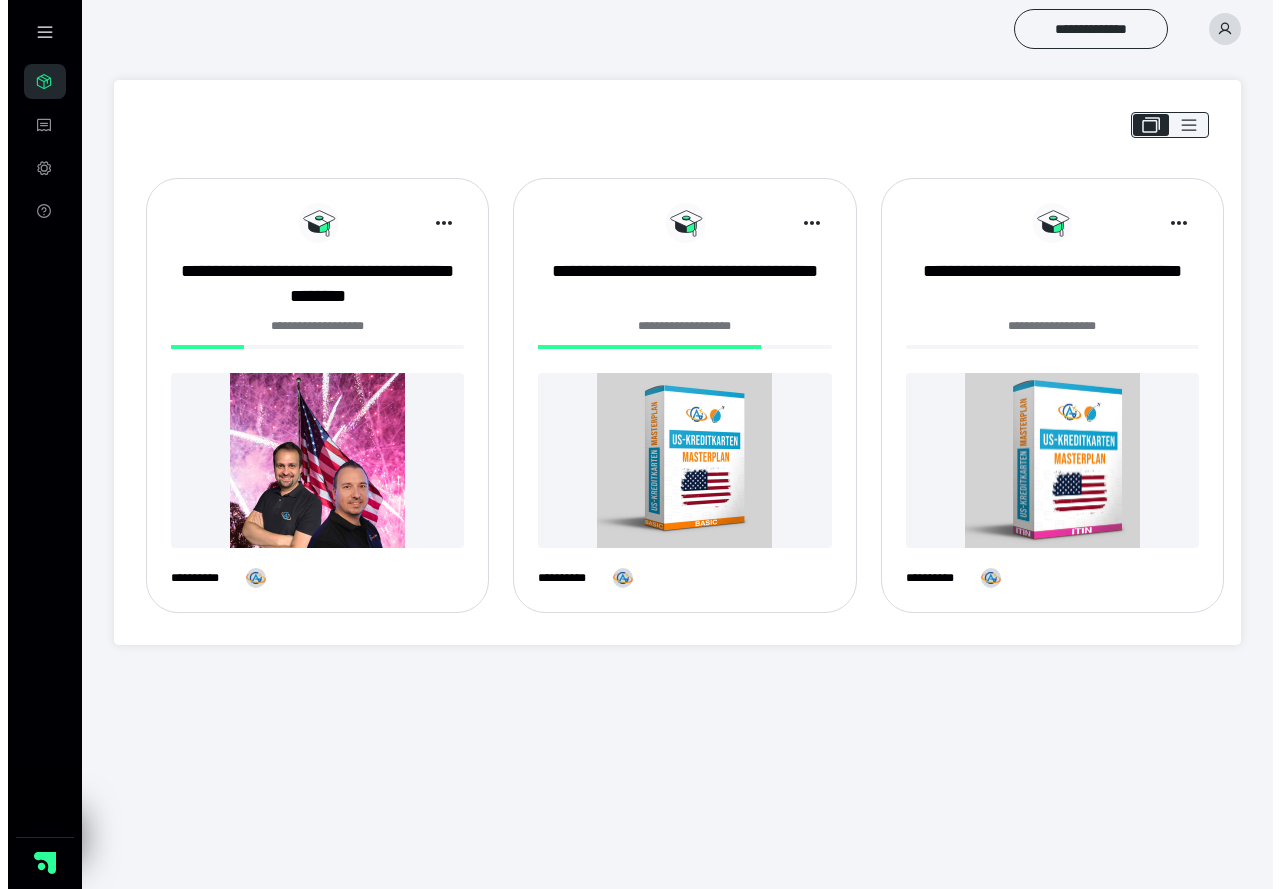 scroll, scrollTop: 0, scrollLeft: 0, axis: both 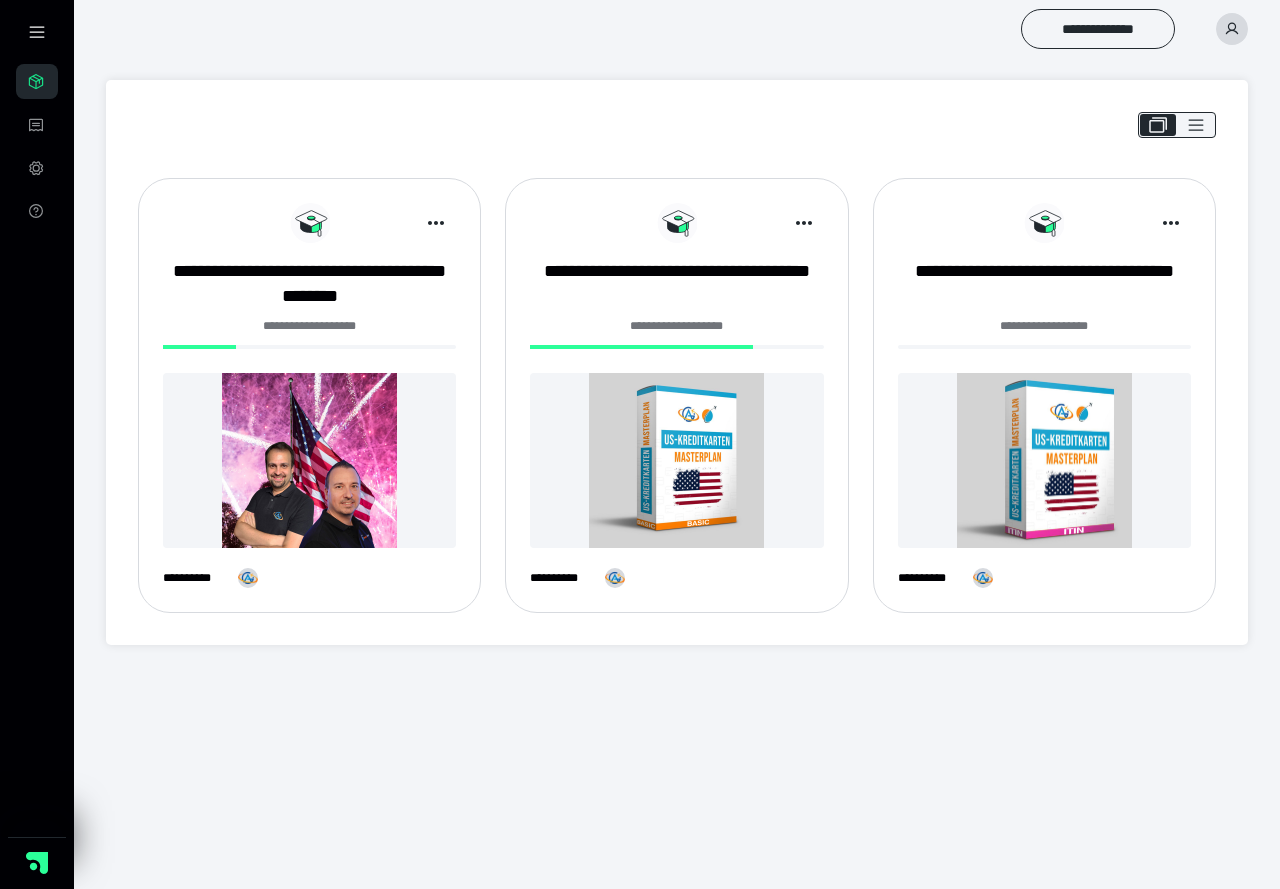 click at bounding box center (676, 460) 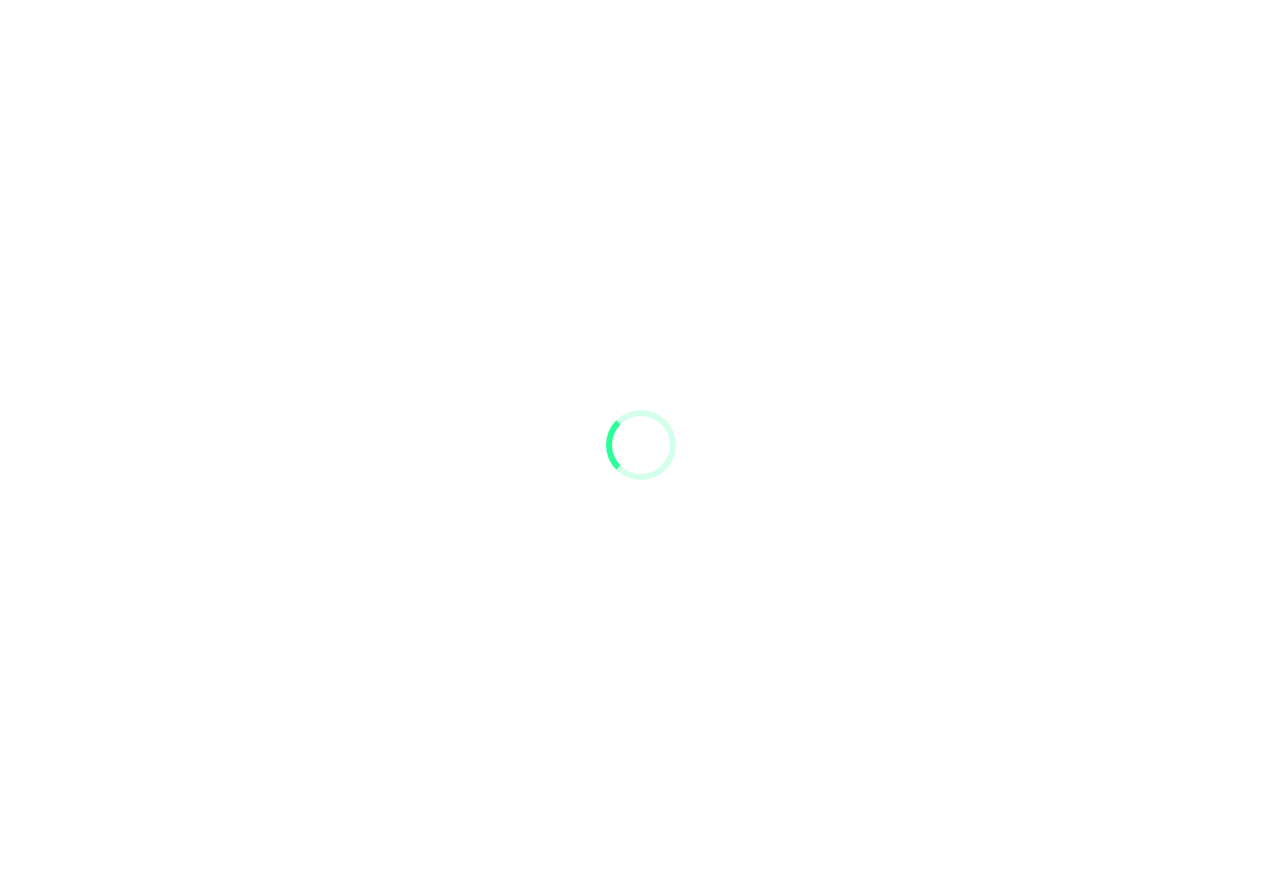 scroll, scrollTop: 0, scrollLeft: 0, axis: both 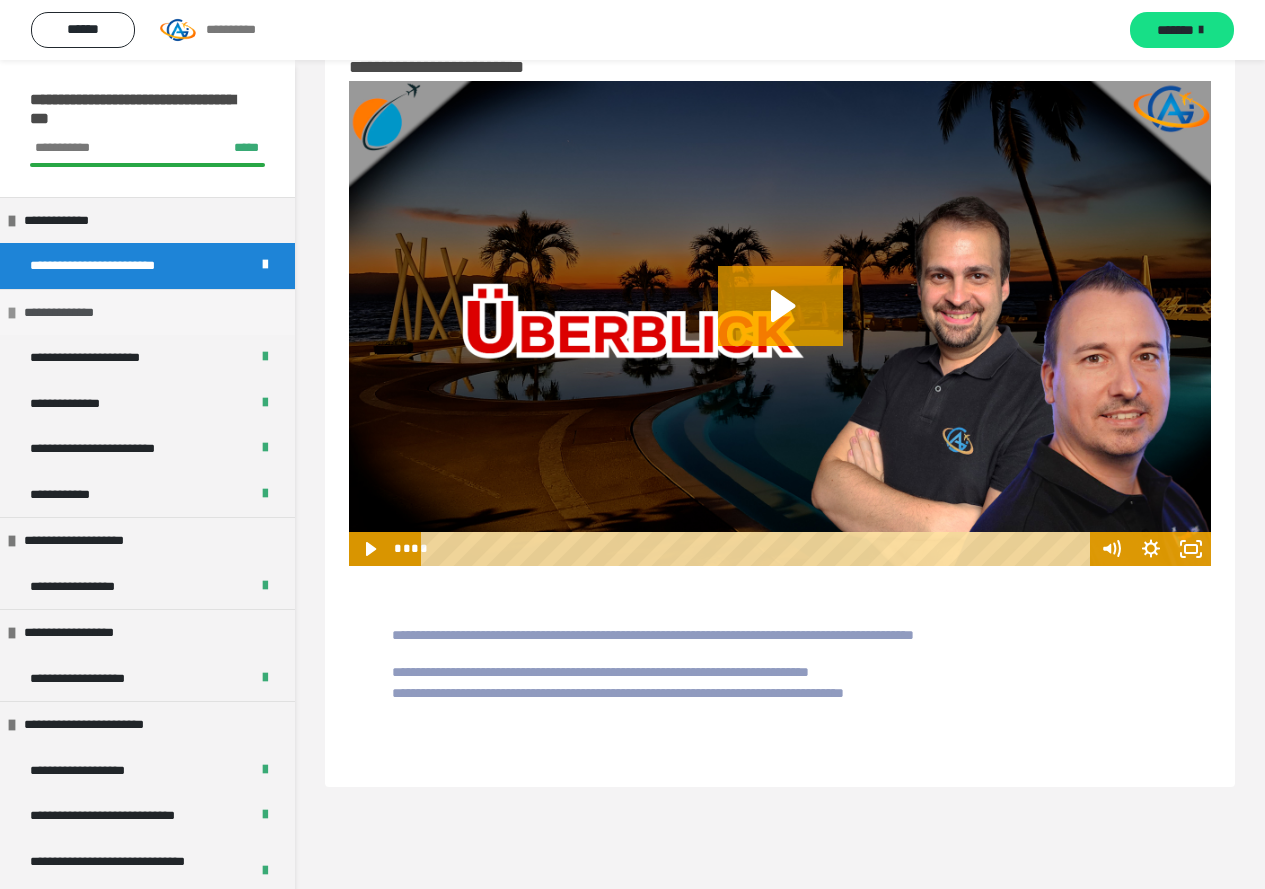 click on "**********" at bounding box center (70, 313) 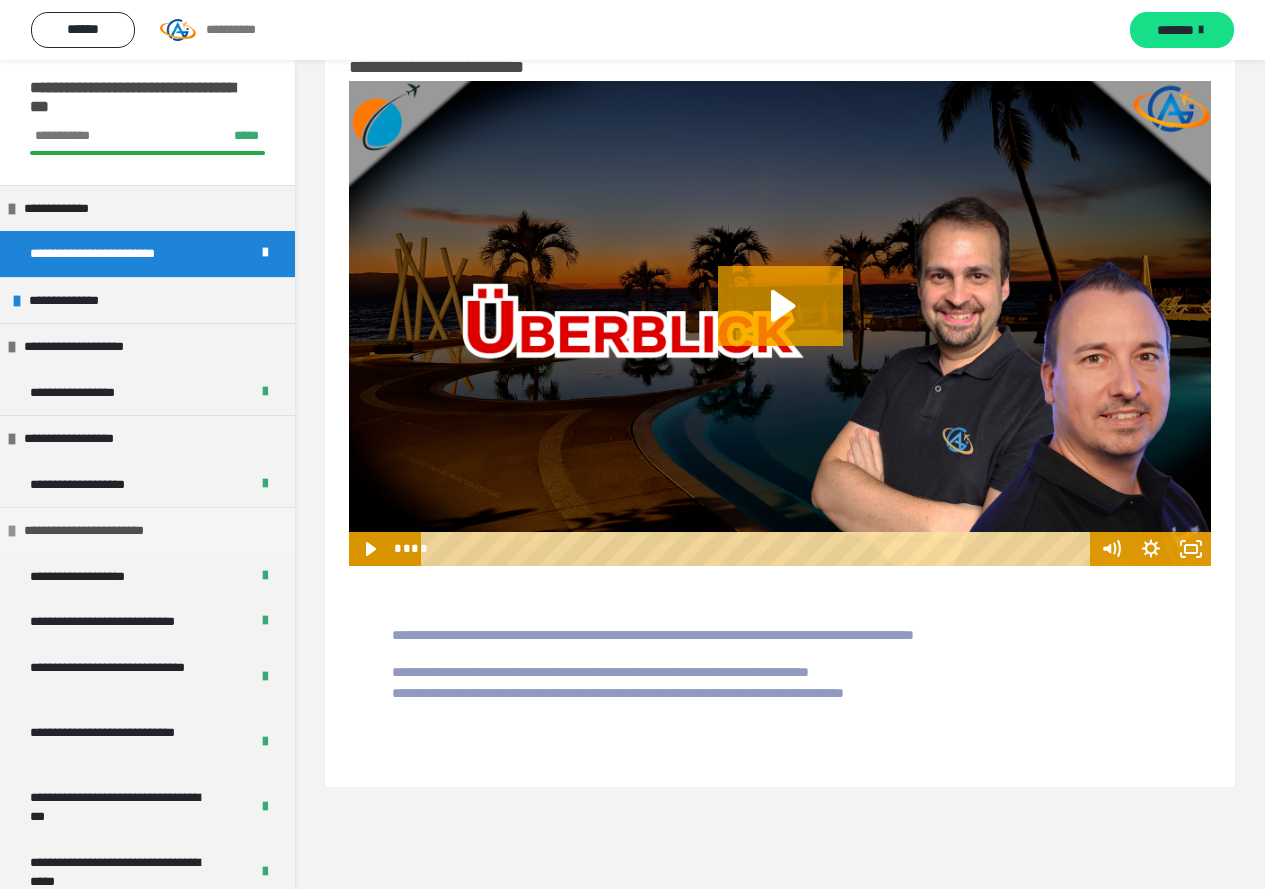 scroll, scrollTop: 0, scrollLeft: 0, axis: both 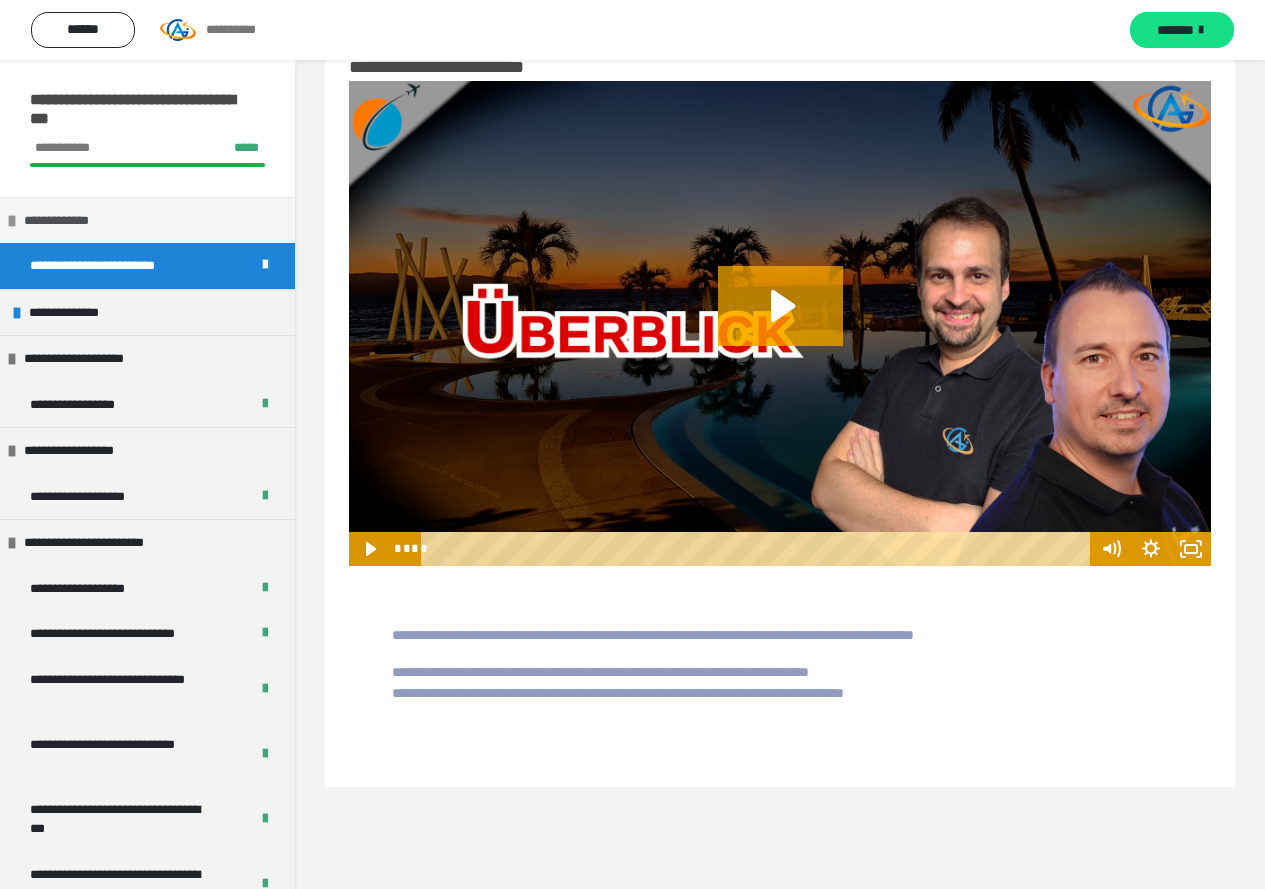 click at bounding box center (12, 221) 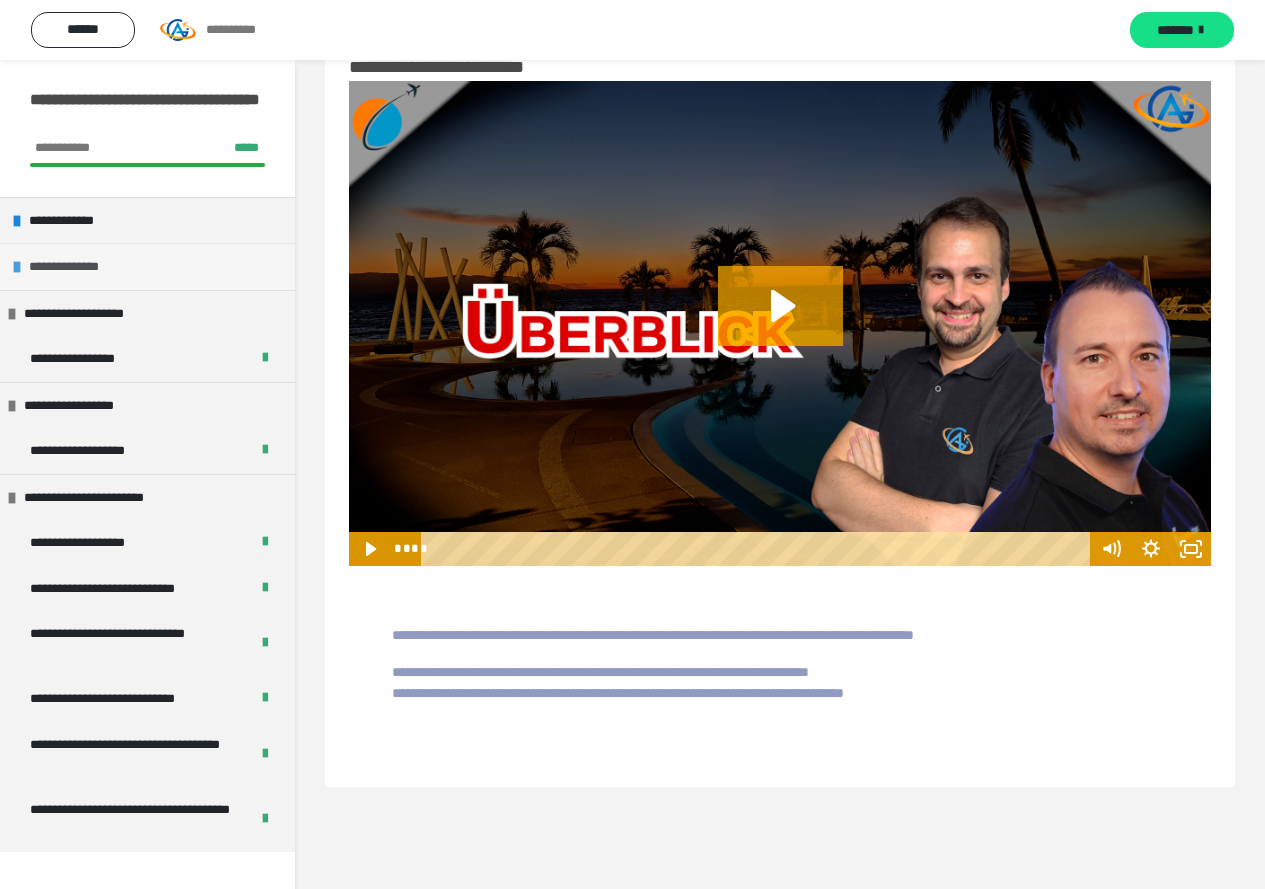 click on "**********" at bounding box center [75, 267] 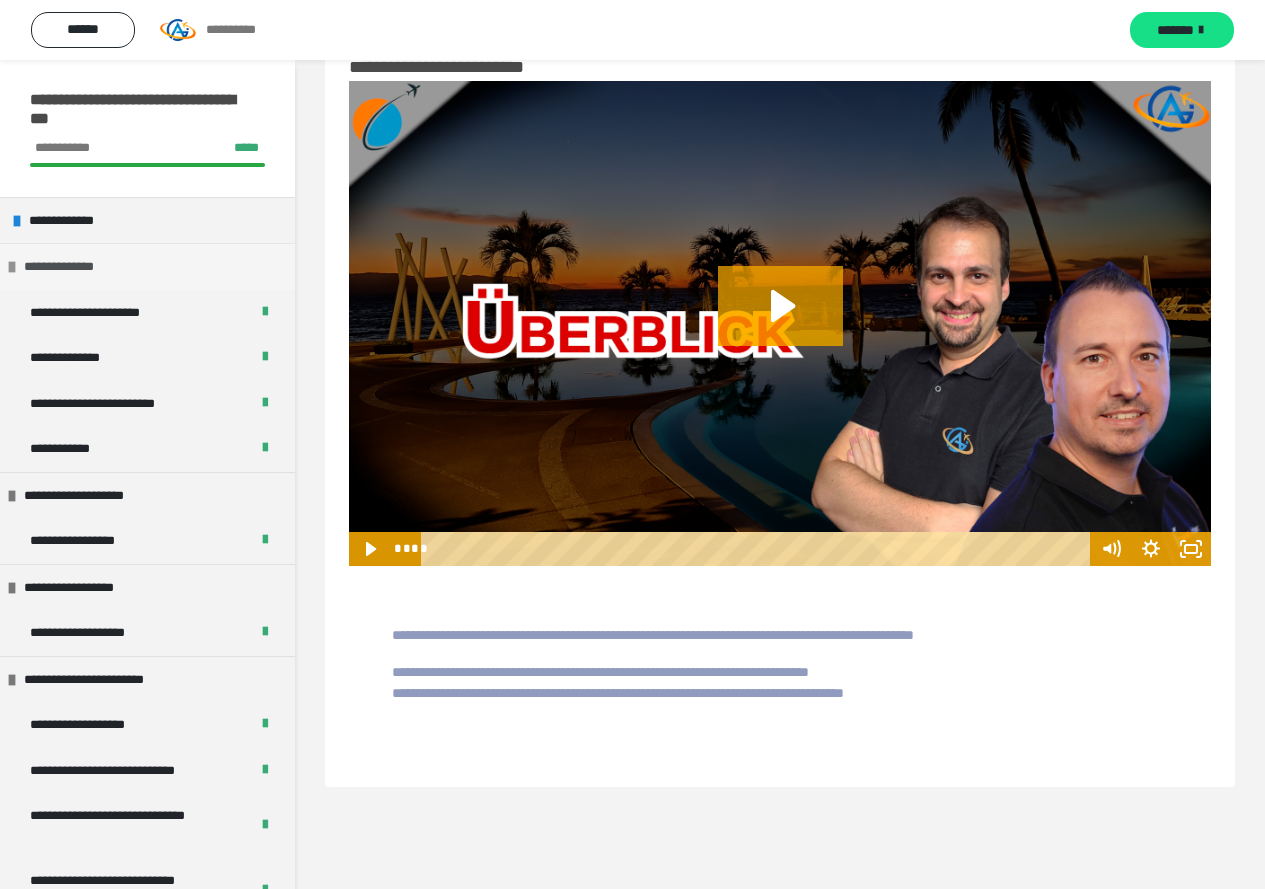 click on "**********" at bounding box center [70, 267] 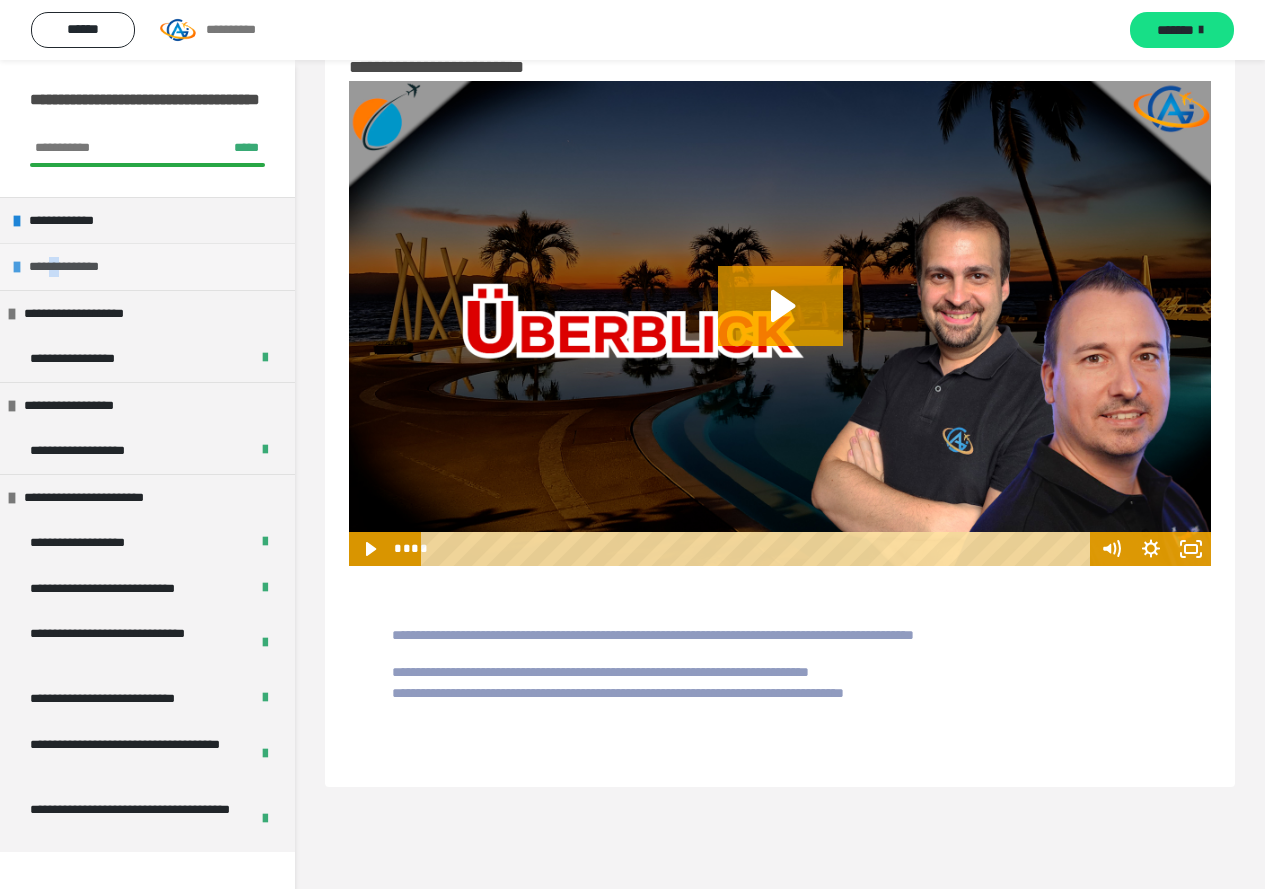 click on "**********" at bounding box center (75, 267) 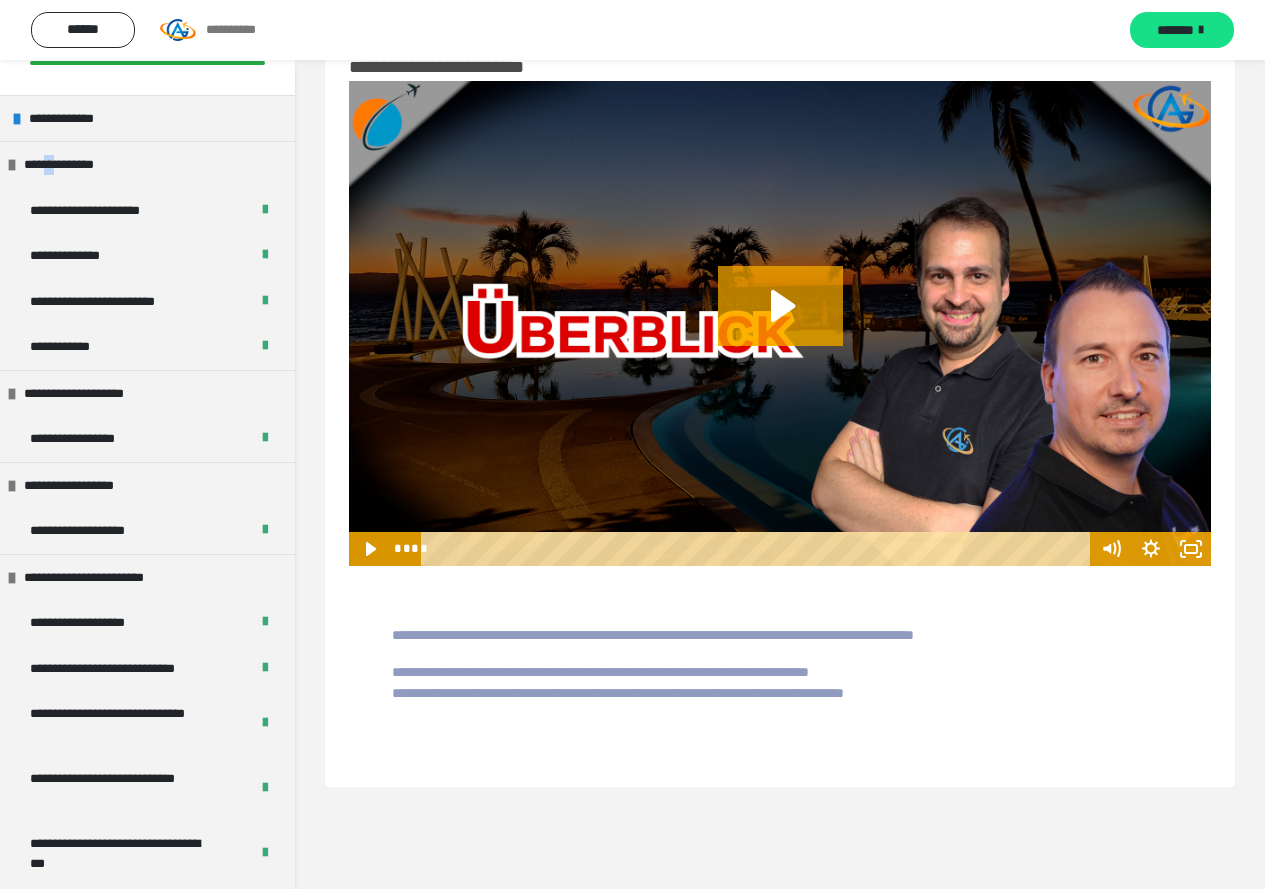 scroll, scrollTop: 0, scrollLeft: 0, axis: both 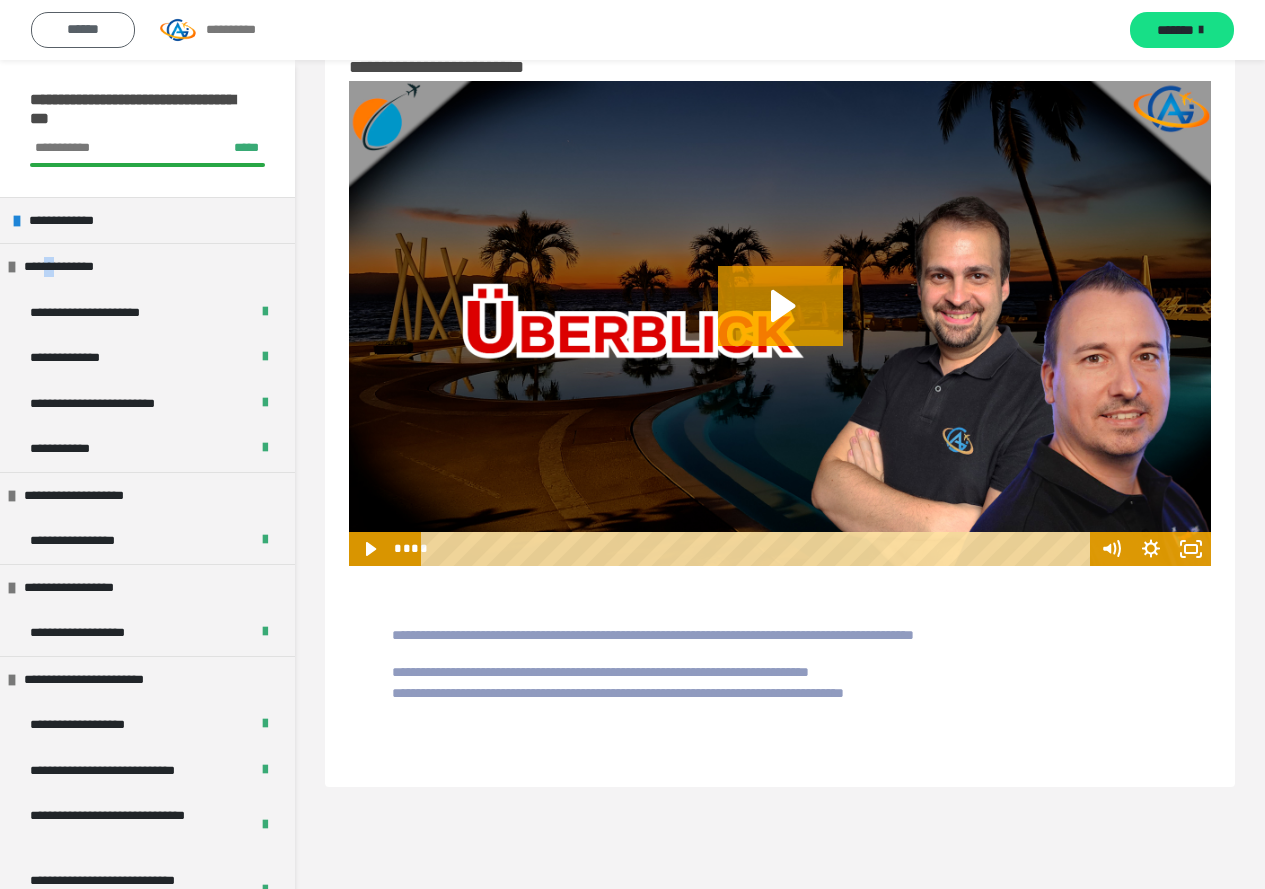 click on "******" at bounding box center (83, 30) 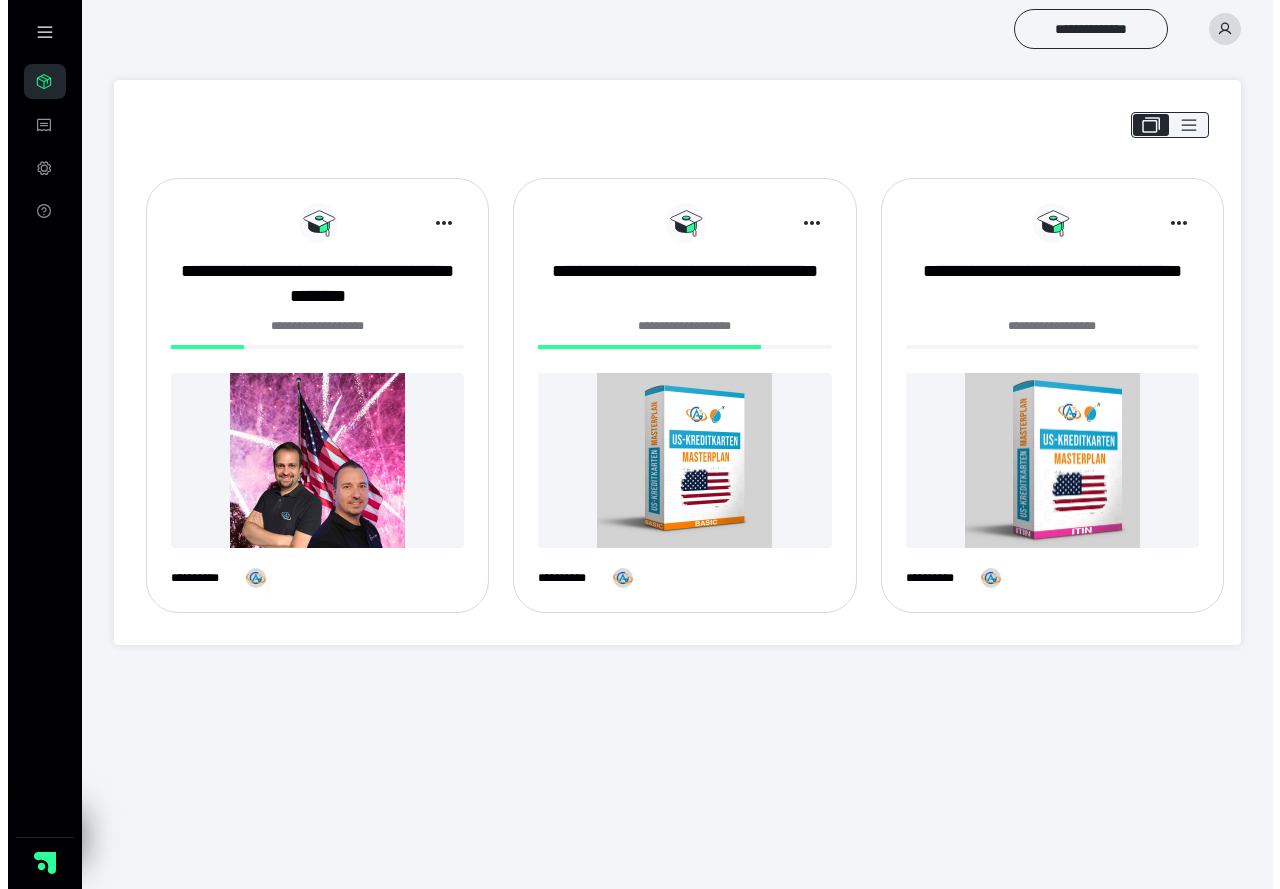 scroll, scrollTop: 0, scrollLeft: 0, axis: both 